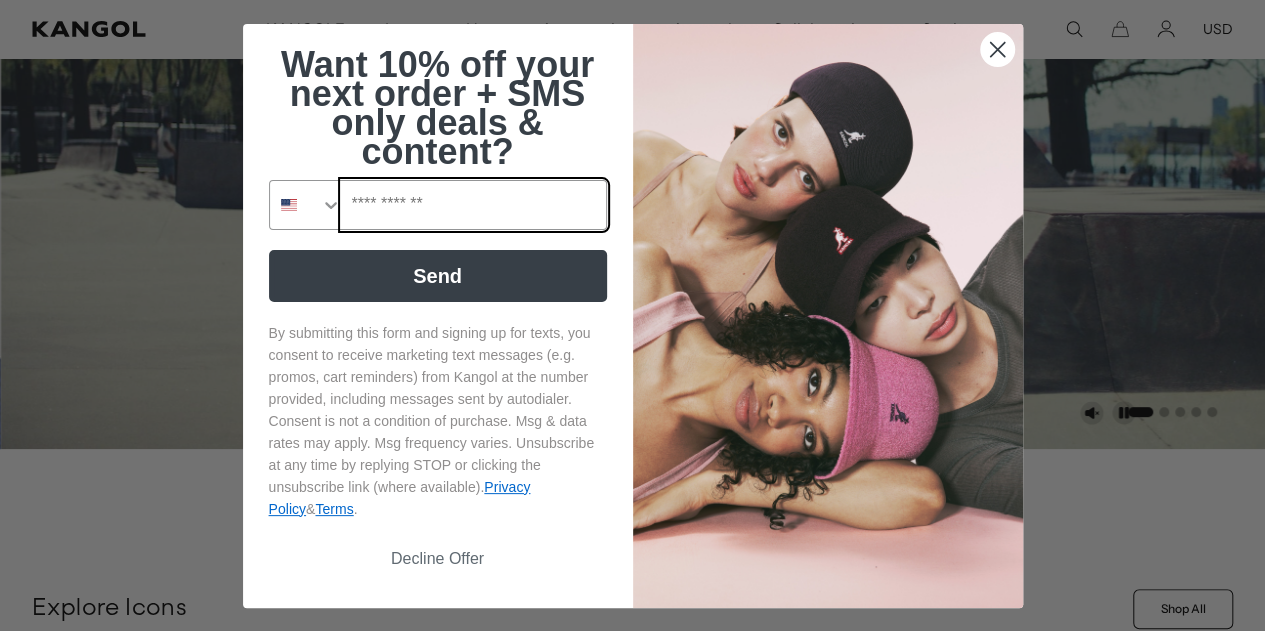 scroll, scrollTop: 300, scrollLeft: 0, axis: vertical 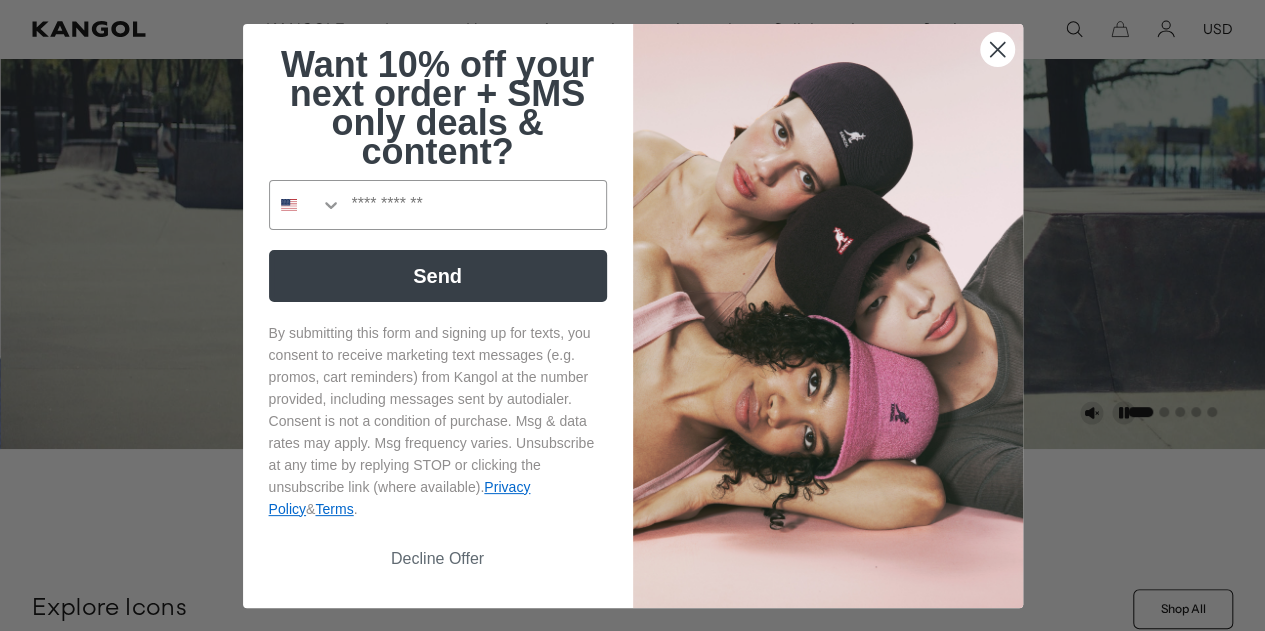 click on "Decline Offer" at bounding box center [438, 559] 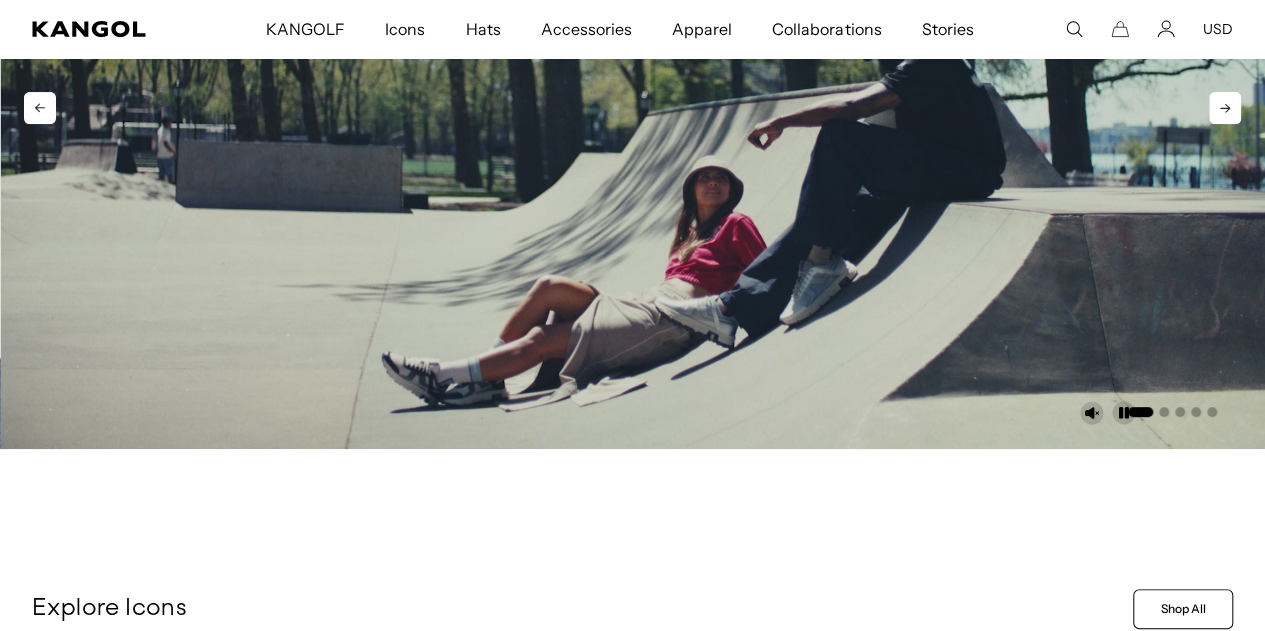 scroll, scrollTop: 0, scrollLeft: 412, axis: horizontal 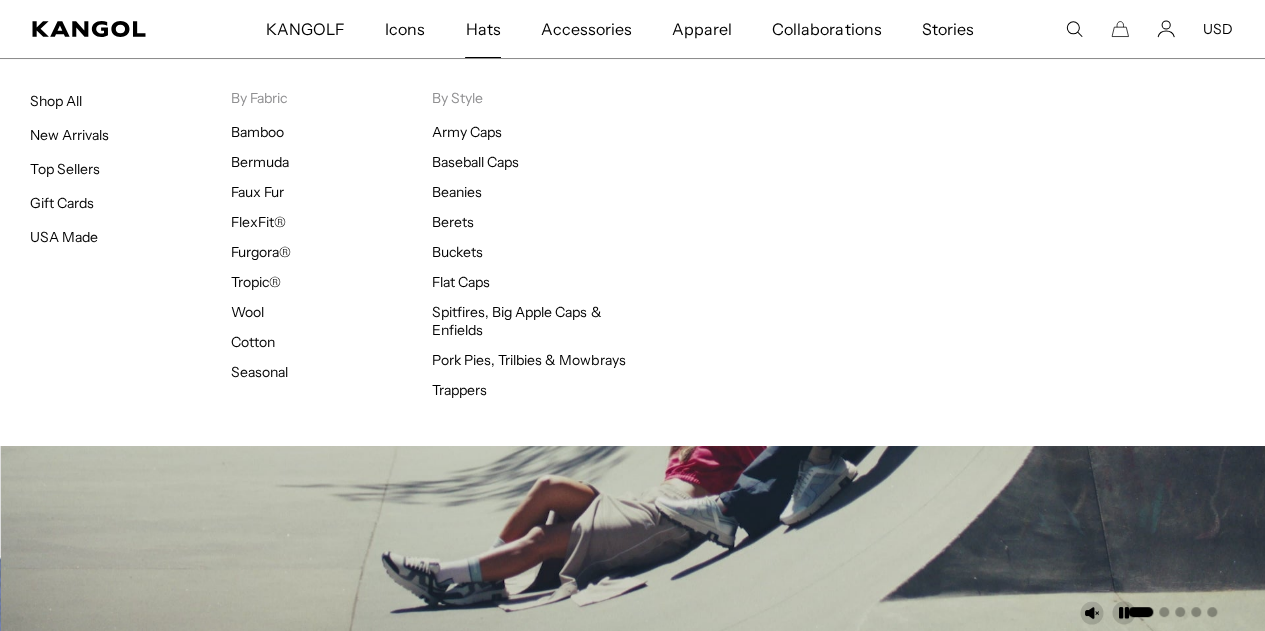 click on "Hats" at bounding box center (482, 29) 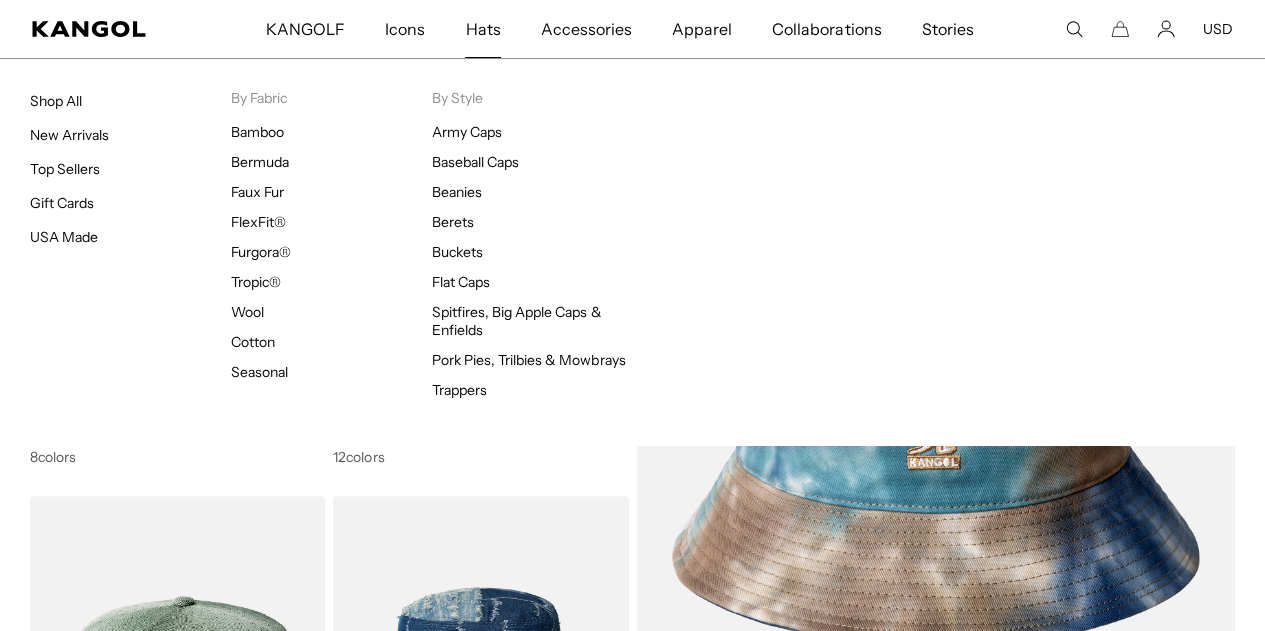 scroll, scrollTop: 200, scrollLeft: 0, axis: vertical 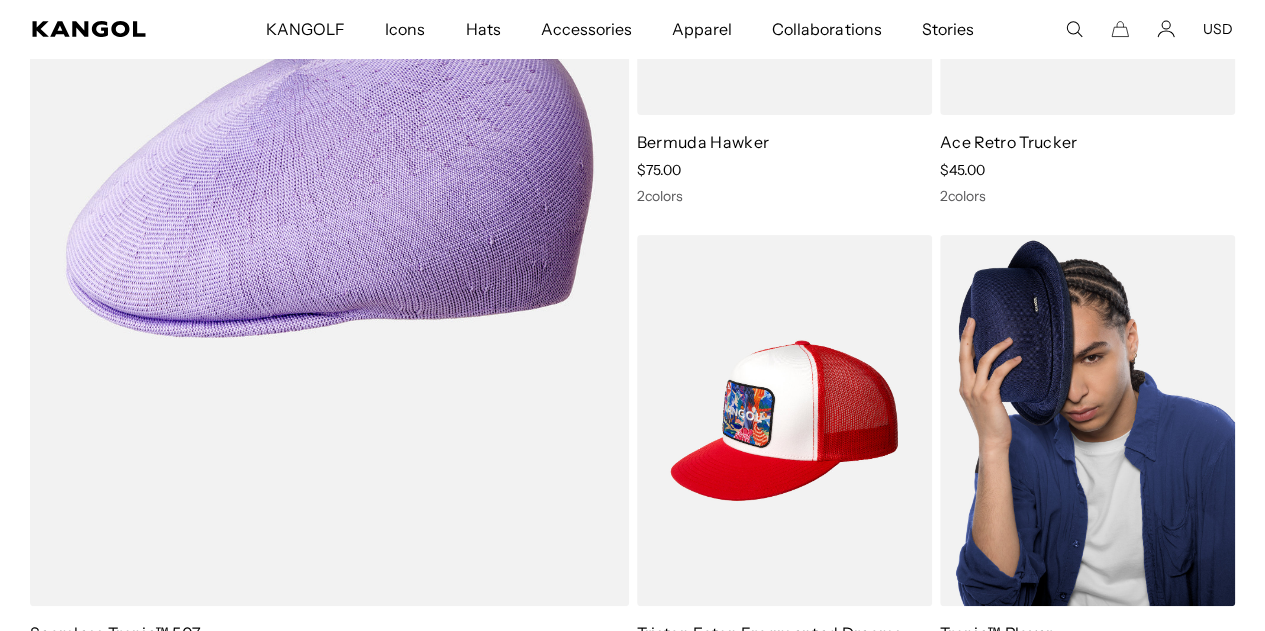 click at bounding box center [1087, 420] 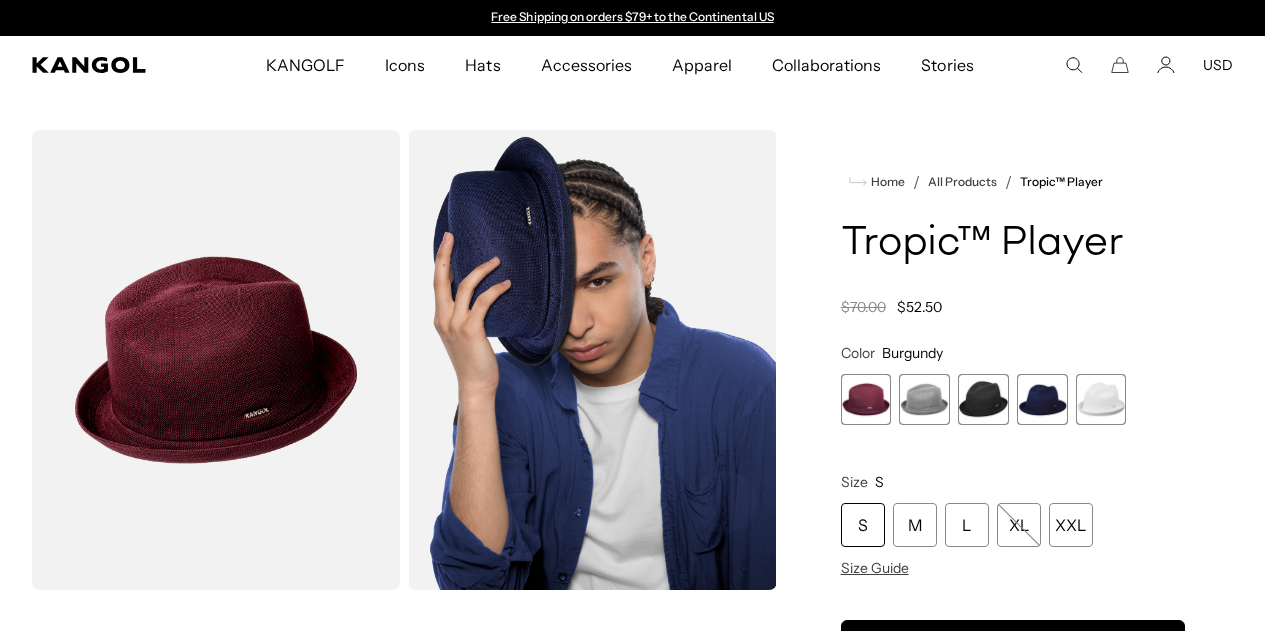 scroll, scrollTop: 0, scrollLeft: 0, axis: both 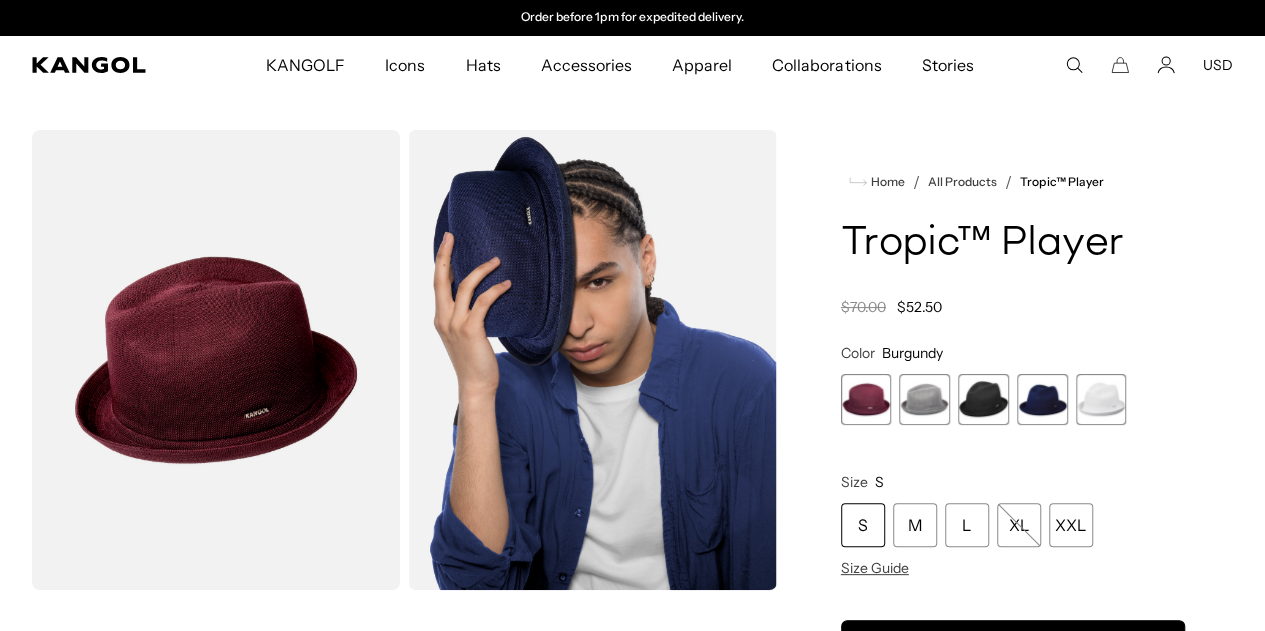 click at bounding box center [216, 360] 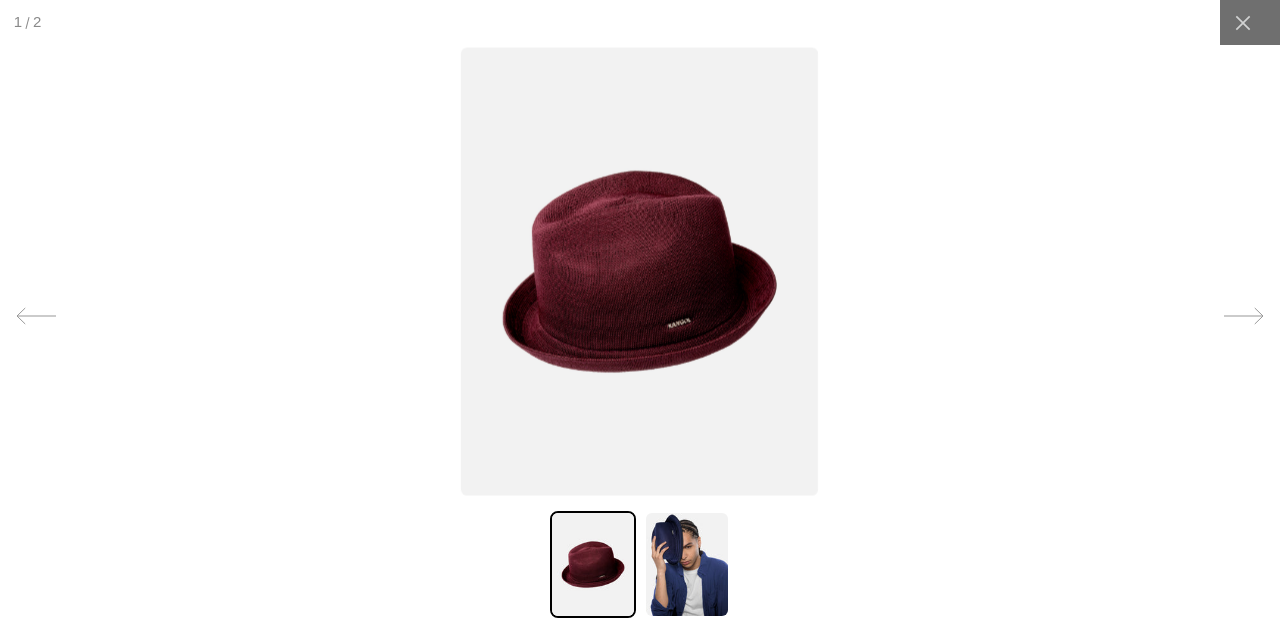 click at bounding box center [639, 271] 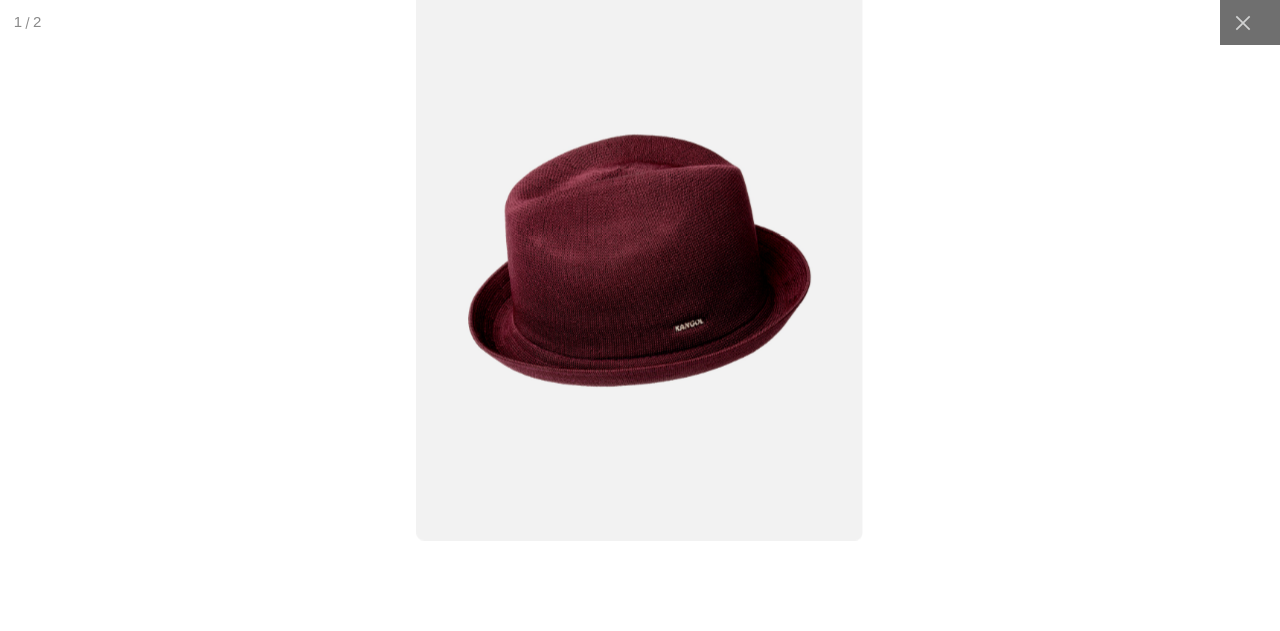 scroll, scrollTop: 0, scrollLeft: 0, axis: both 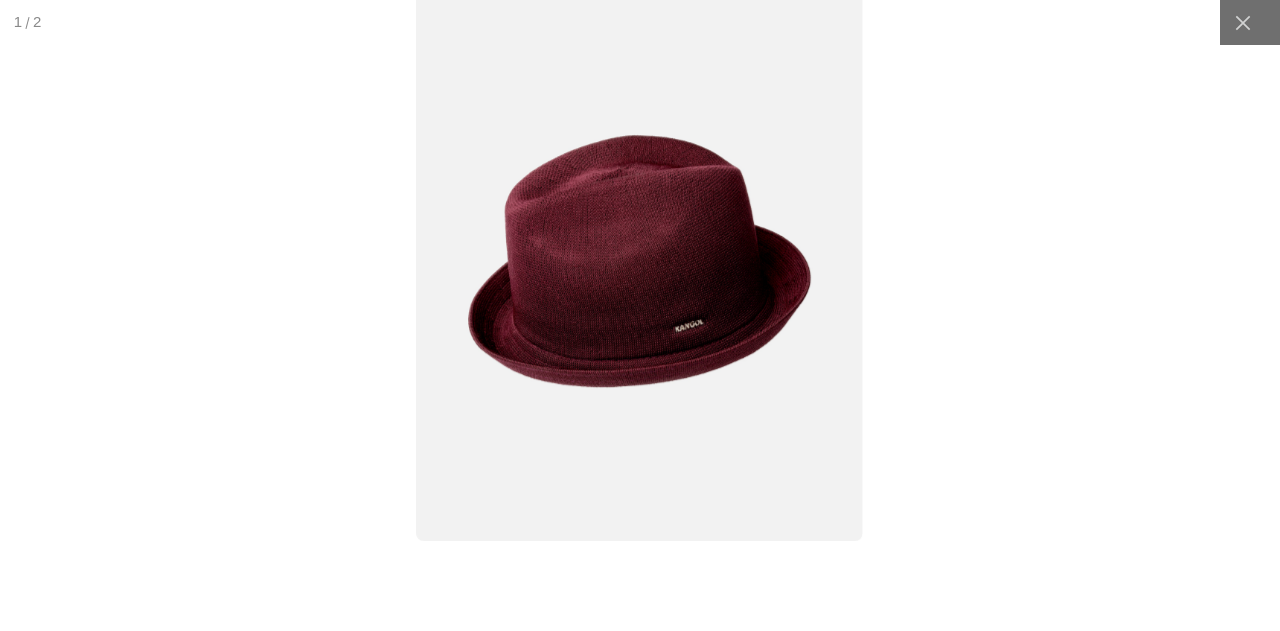 click at bounding box center (640, 261) 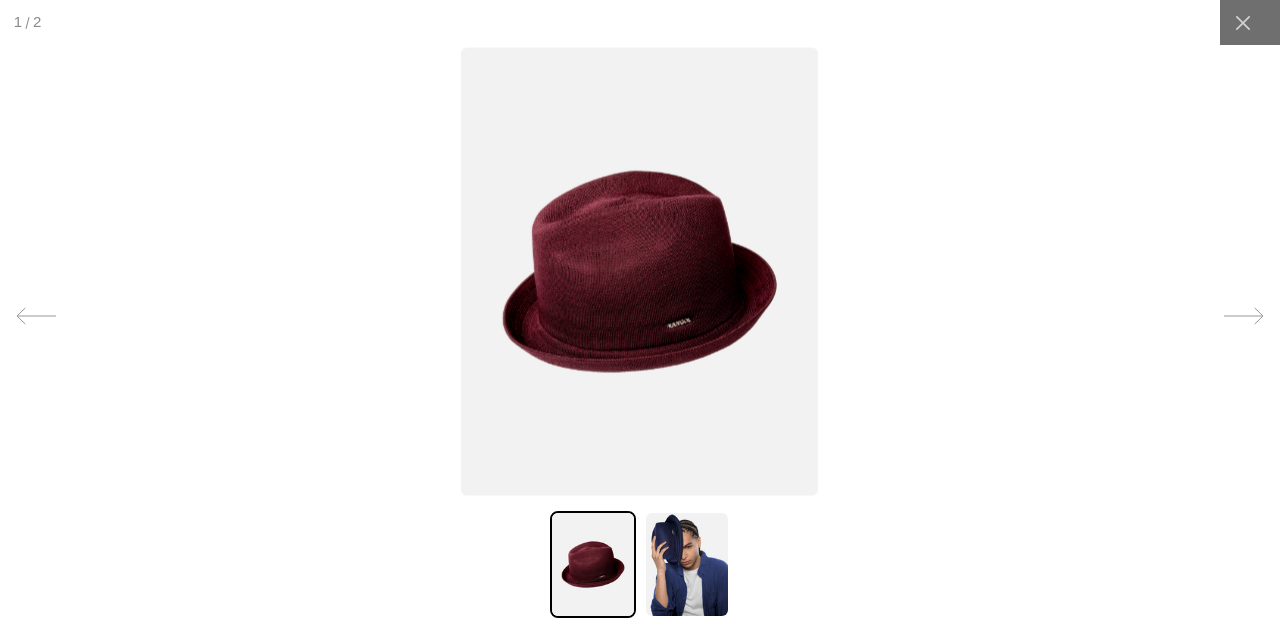 scroll, scrollTop: 0, scrollLeft: 412, axis: horizontal 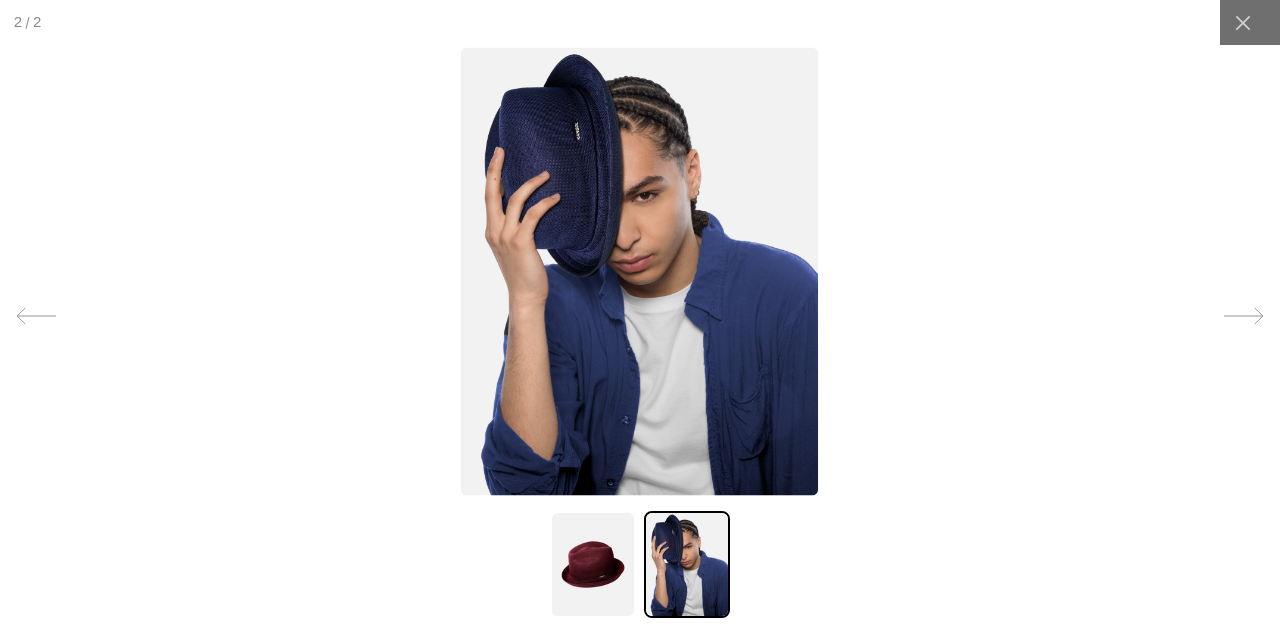 click 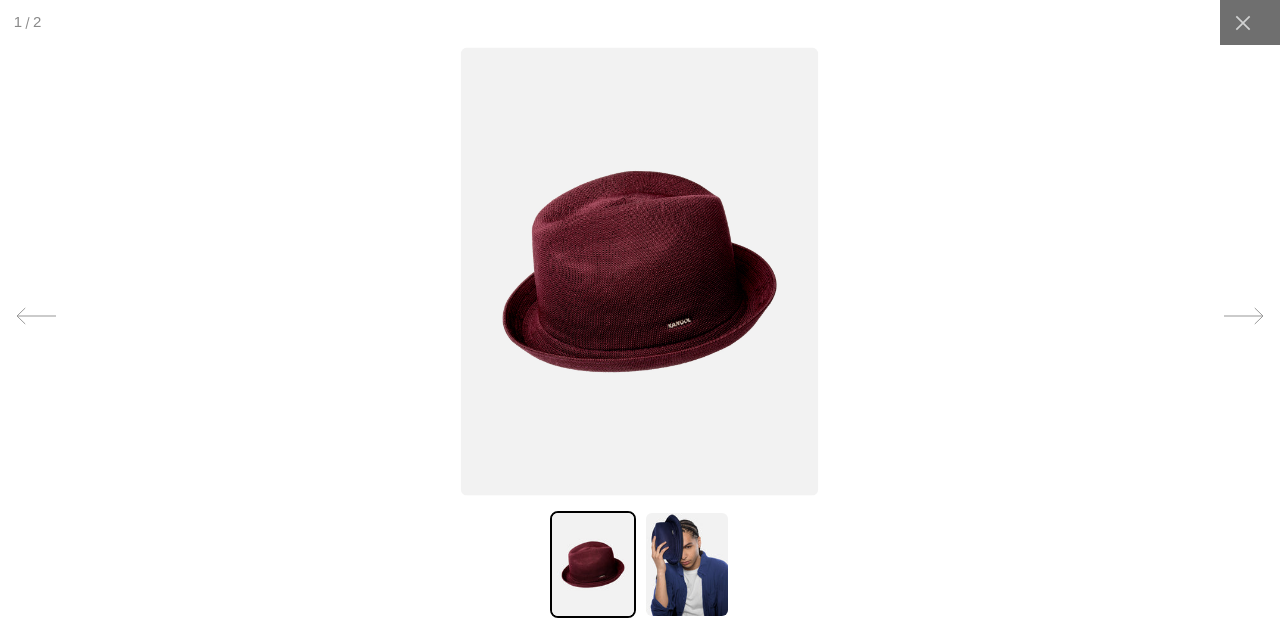 click 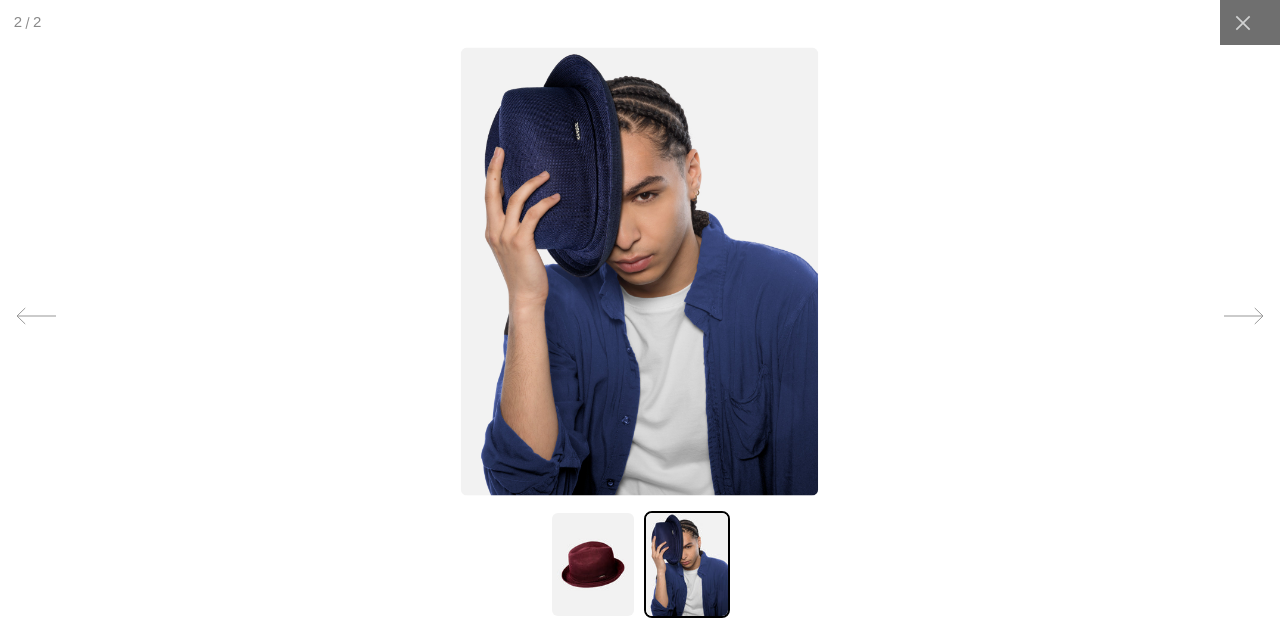 click 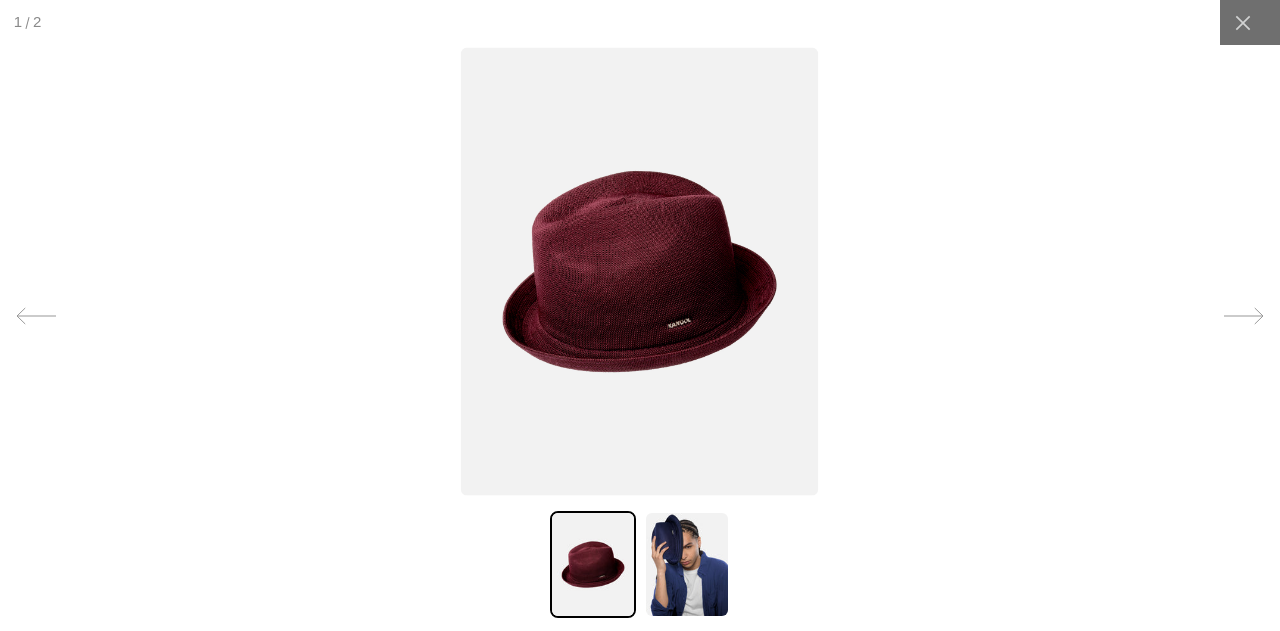 scroll, scrollTop: 0, scrollLeft: 0, axis: both 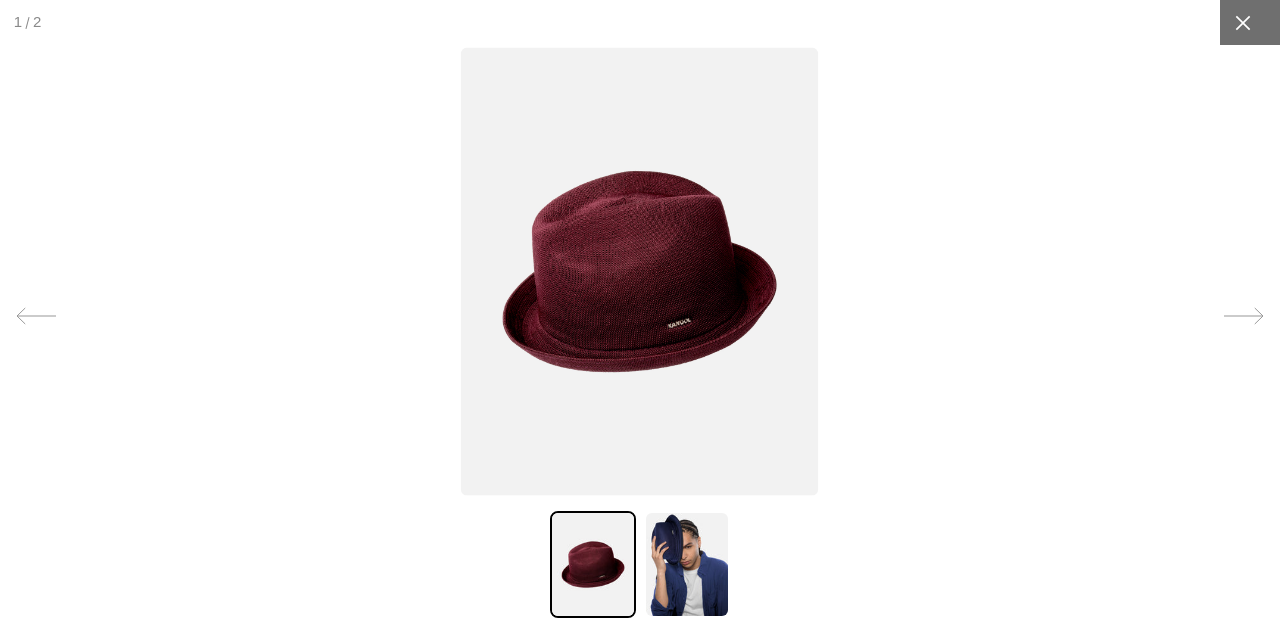 click 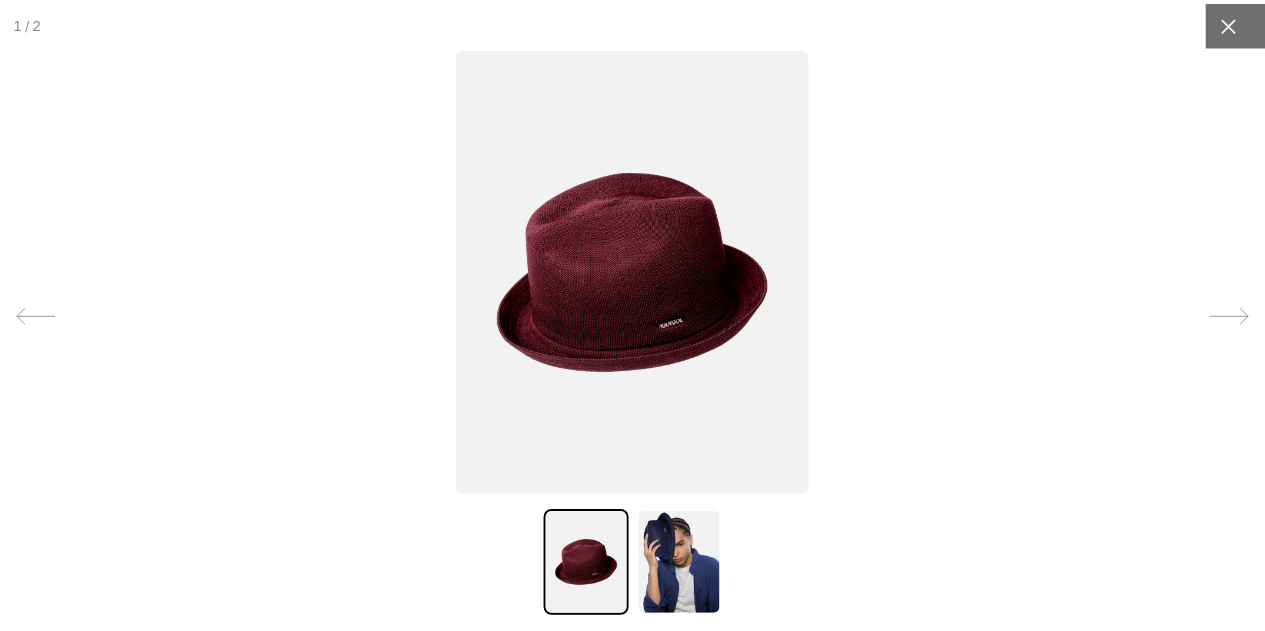 scroll, scrollTop: 0, scrollLeft: 412, axis: horizontal 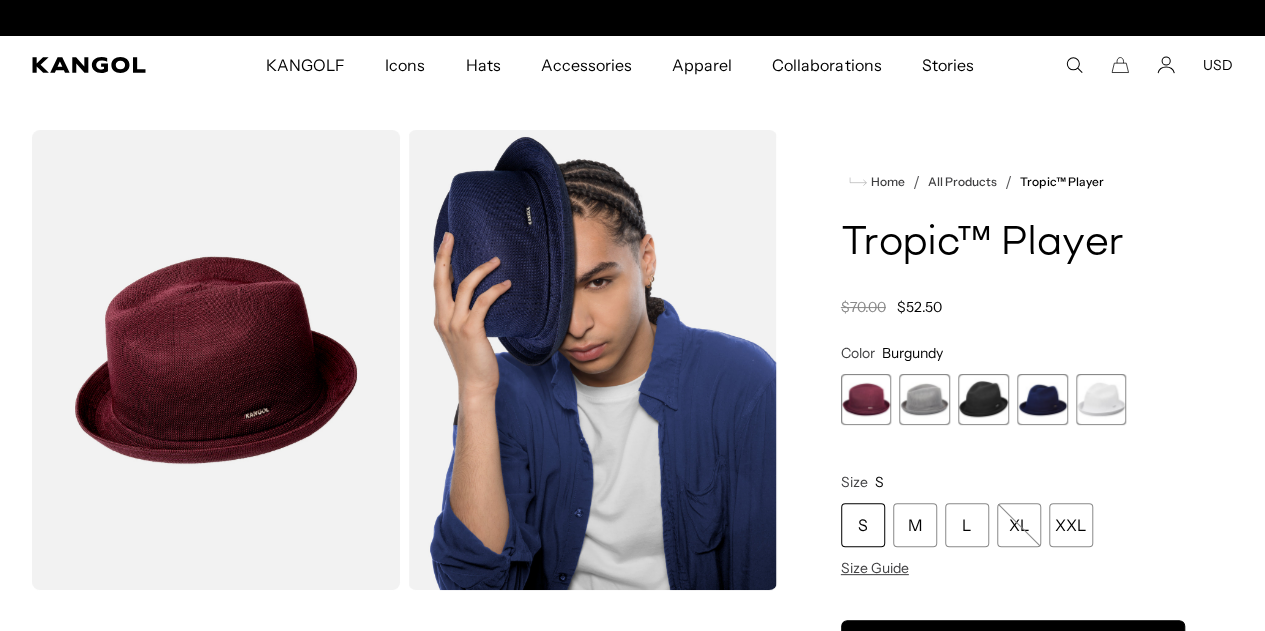 click at bounding box center (924, 399) 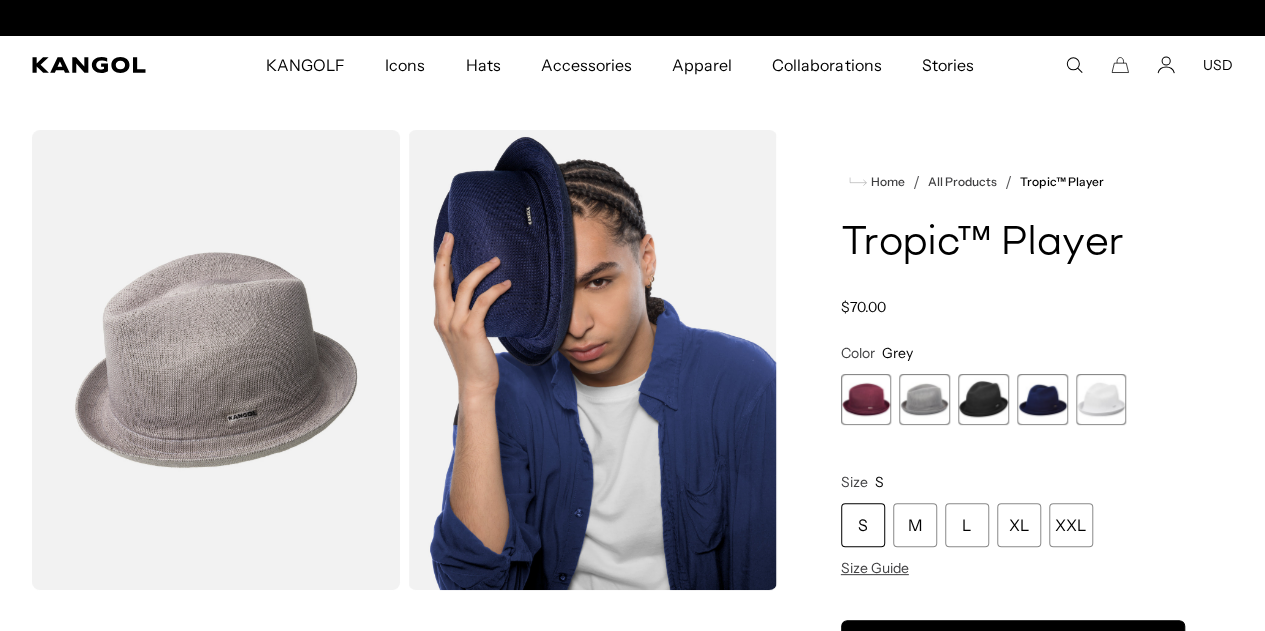 scroll, scrollTop: 0, scrollLeft: 412, axis: horizontal 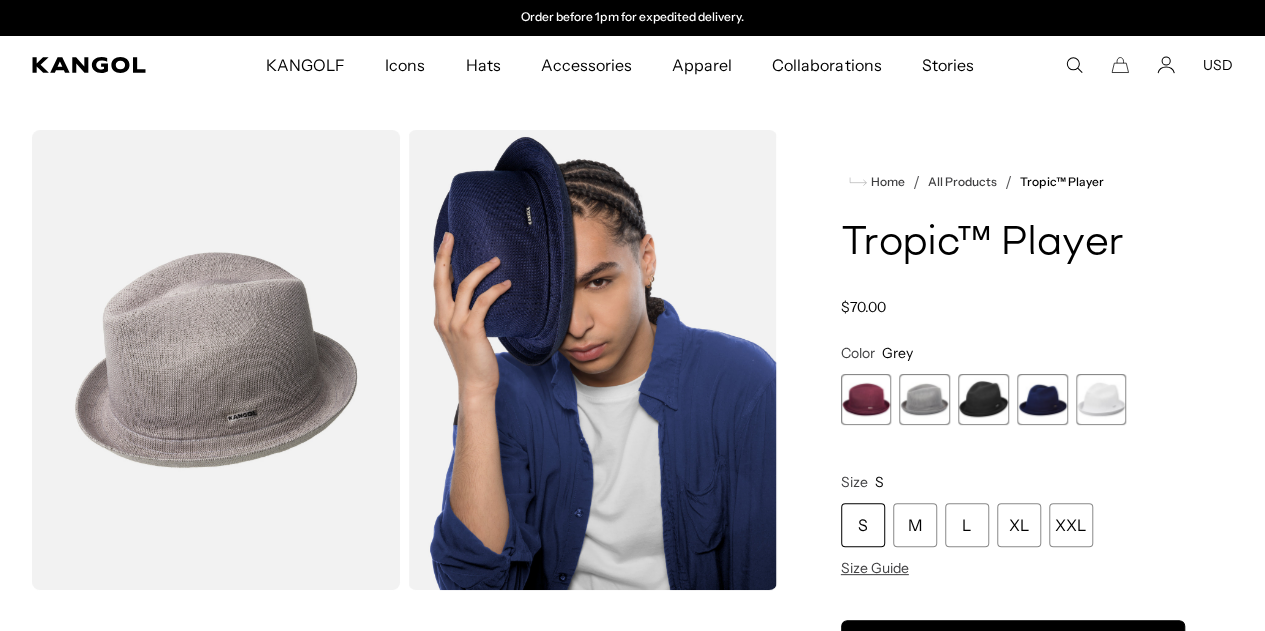 click at bounding box center (983, 399) 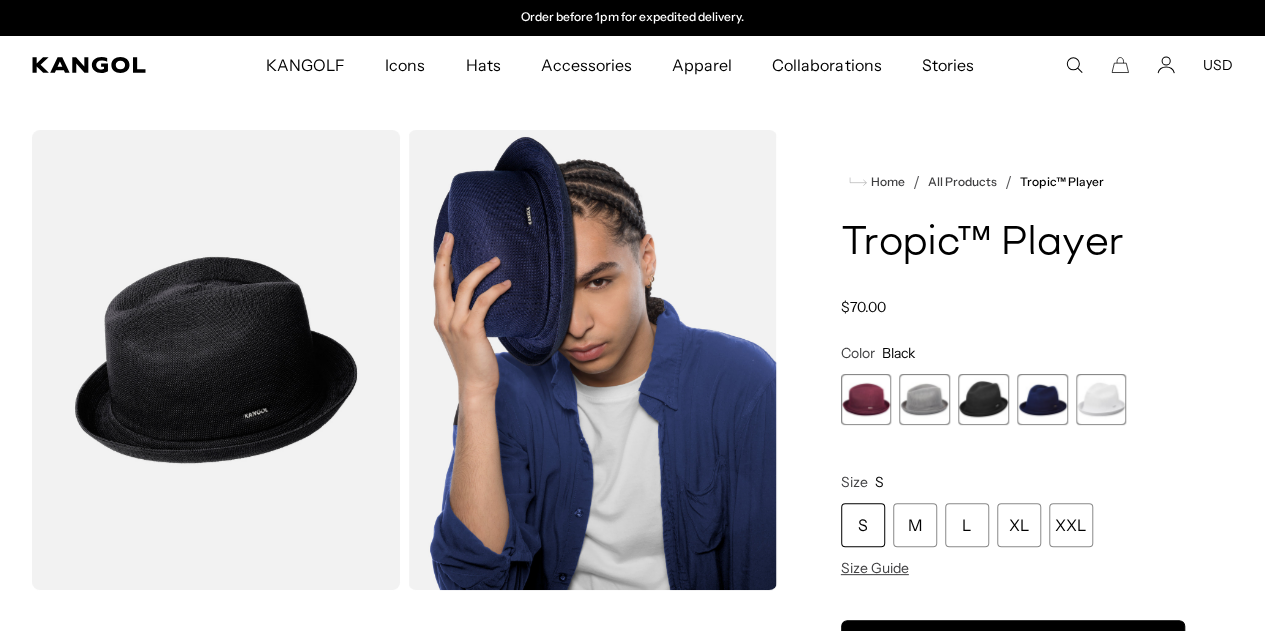 click at bounding box center (1042, 399) 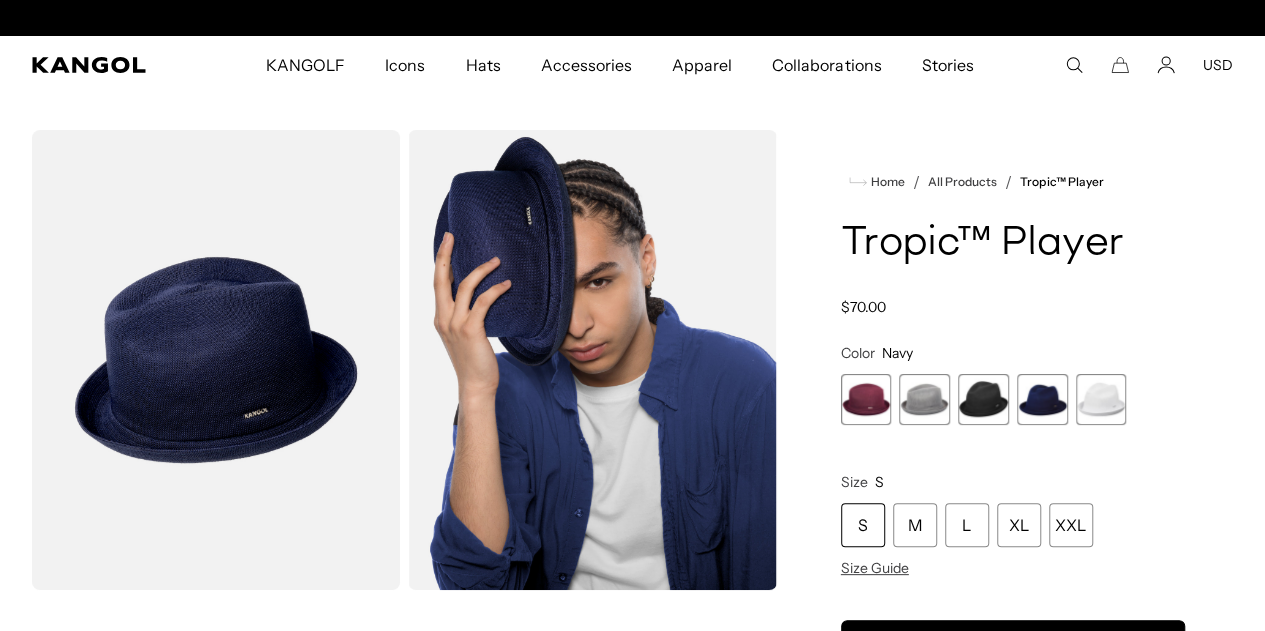 scroll, scrollTop: 0, scrollLeft: 0, axis: both 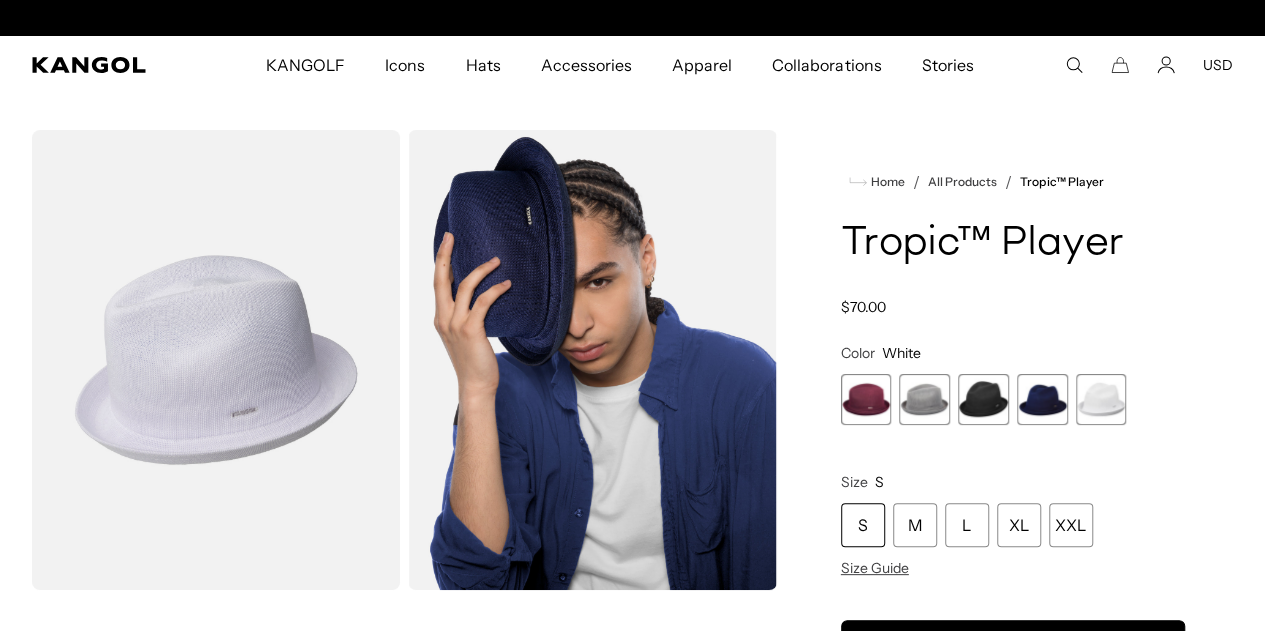 click at bounding box center (1042, 399) 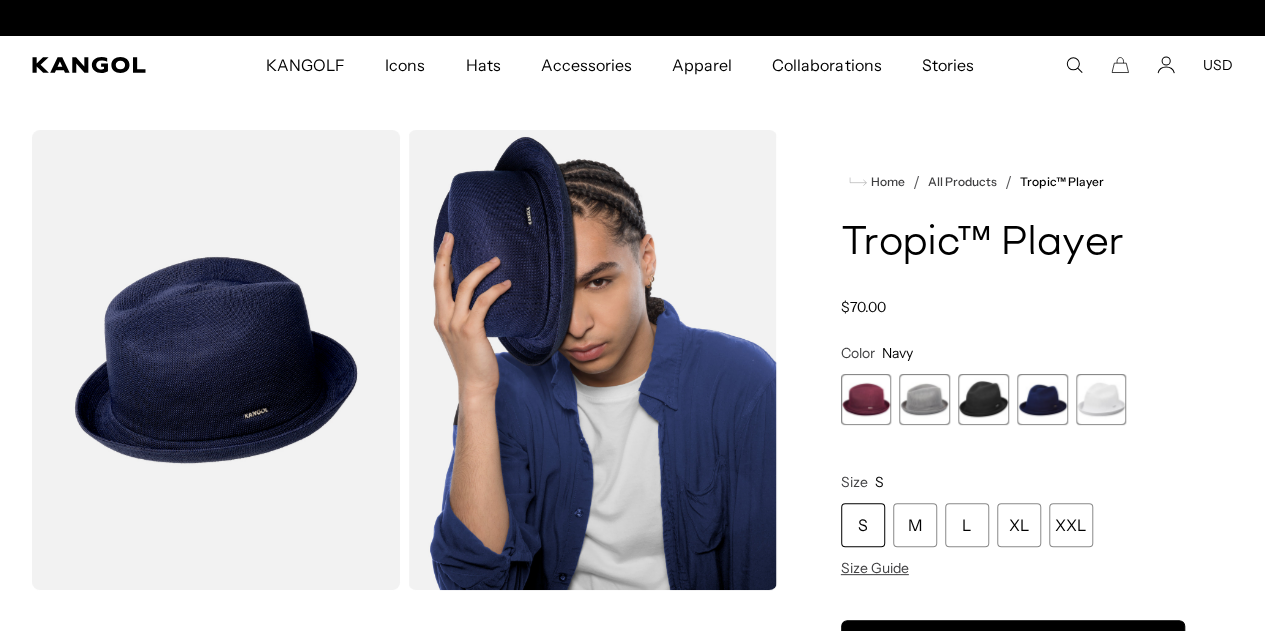 scroll, scrollTop: 0, scrollLeft: 0, axis: both 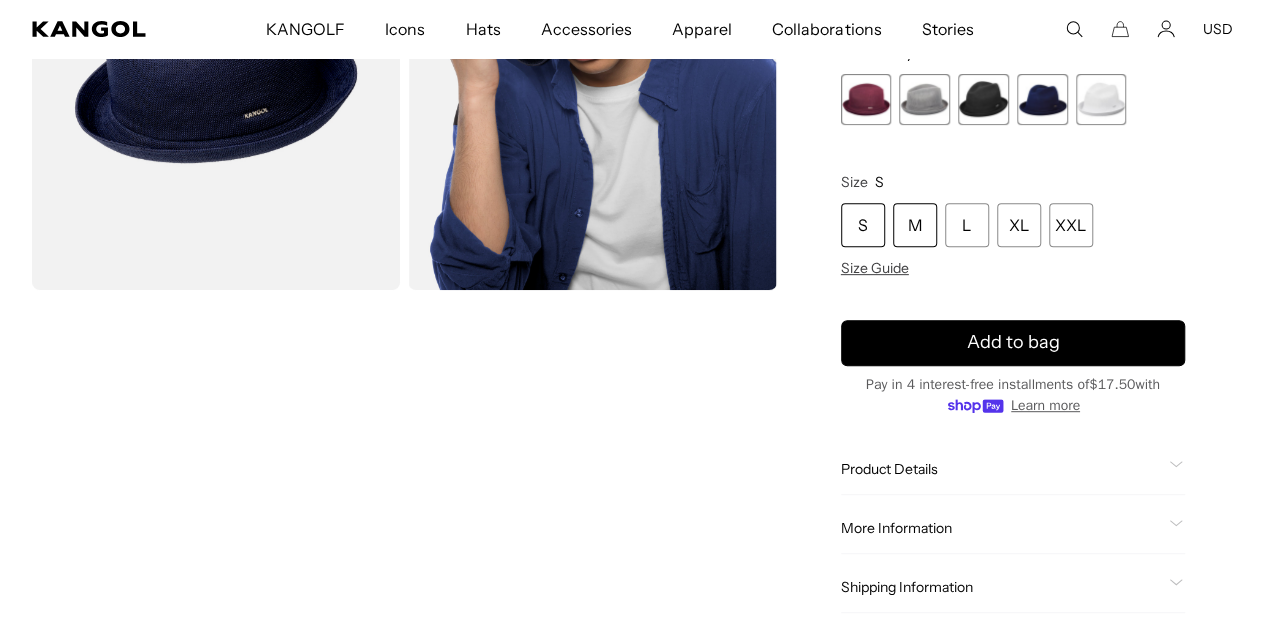 click on "M" at bounding box center [915, 225] 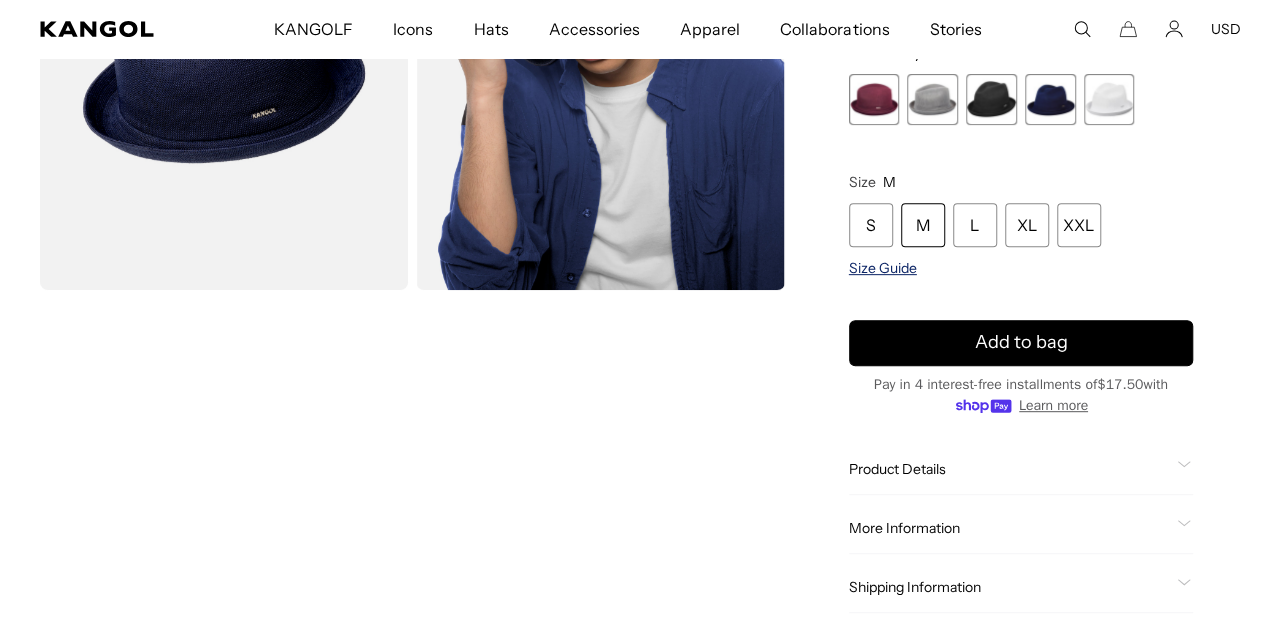 scroll, scrollTop: 0, scrollLeft: 0, axis: both 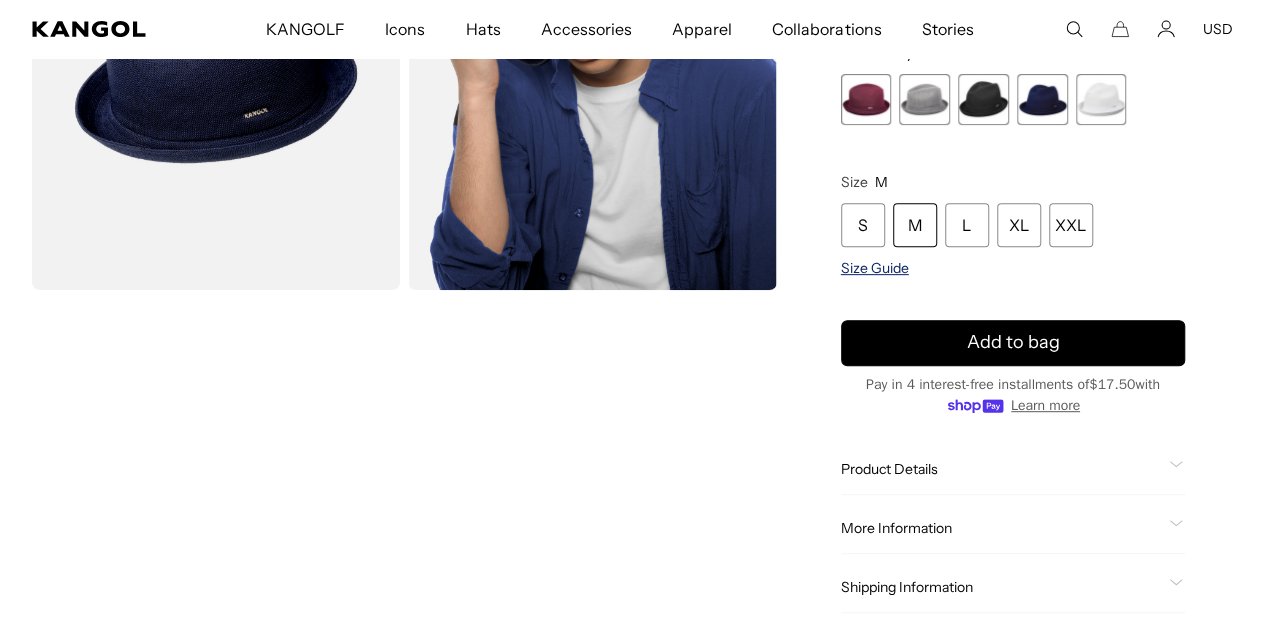 click on "Size Guide" at bounding box center [875, 268] 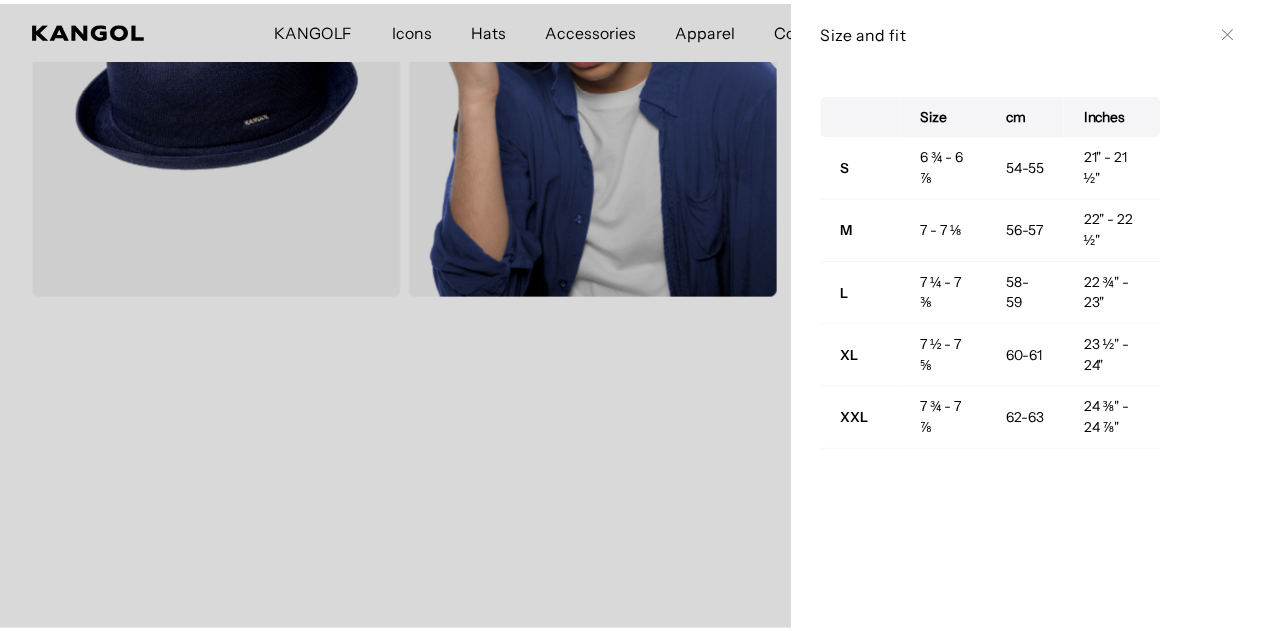 scroll, scrollTop: 0, scrollLeft: 412, axis: horizontal 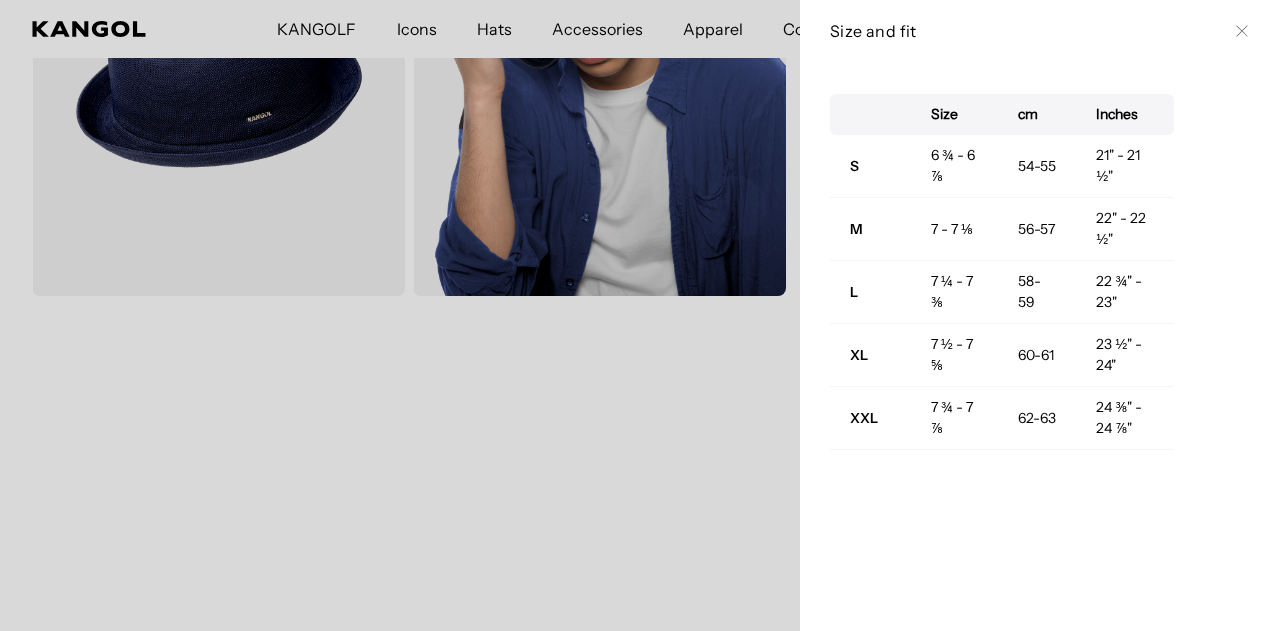 click 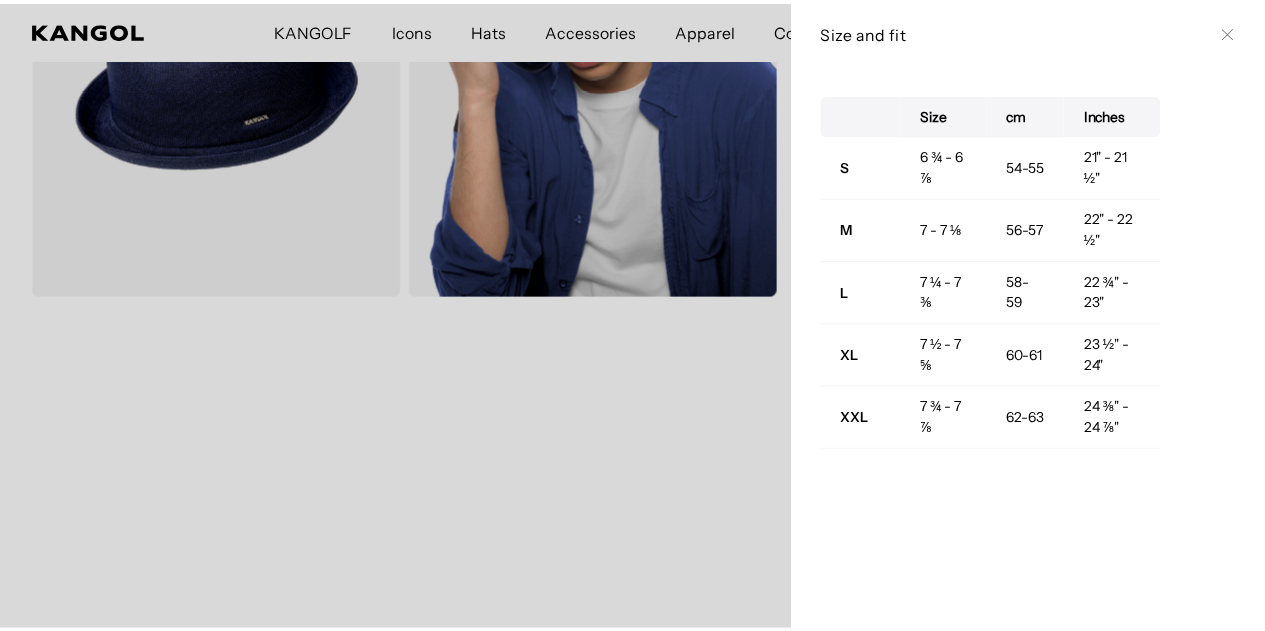 scroll, scrollTop: 0, scrollLeft: 0, axis: both 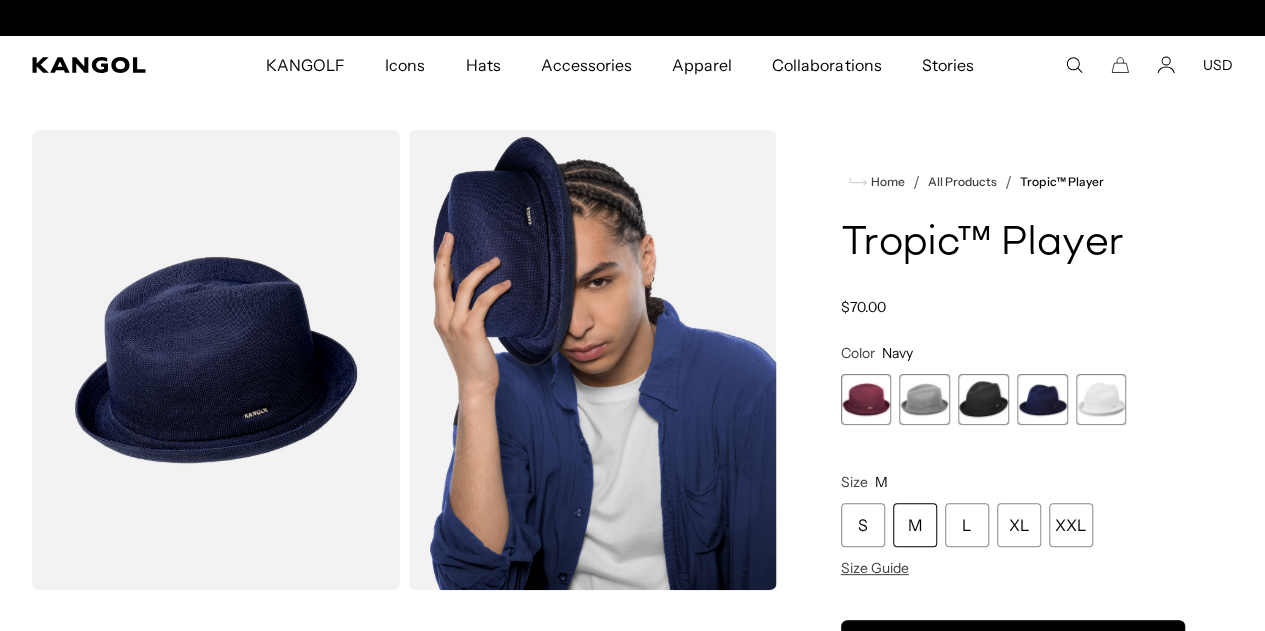 click at bounding box center (592, 360) 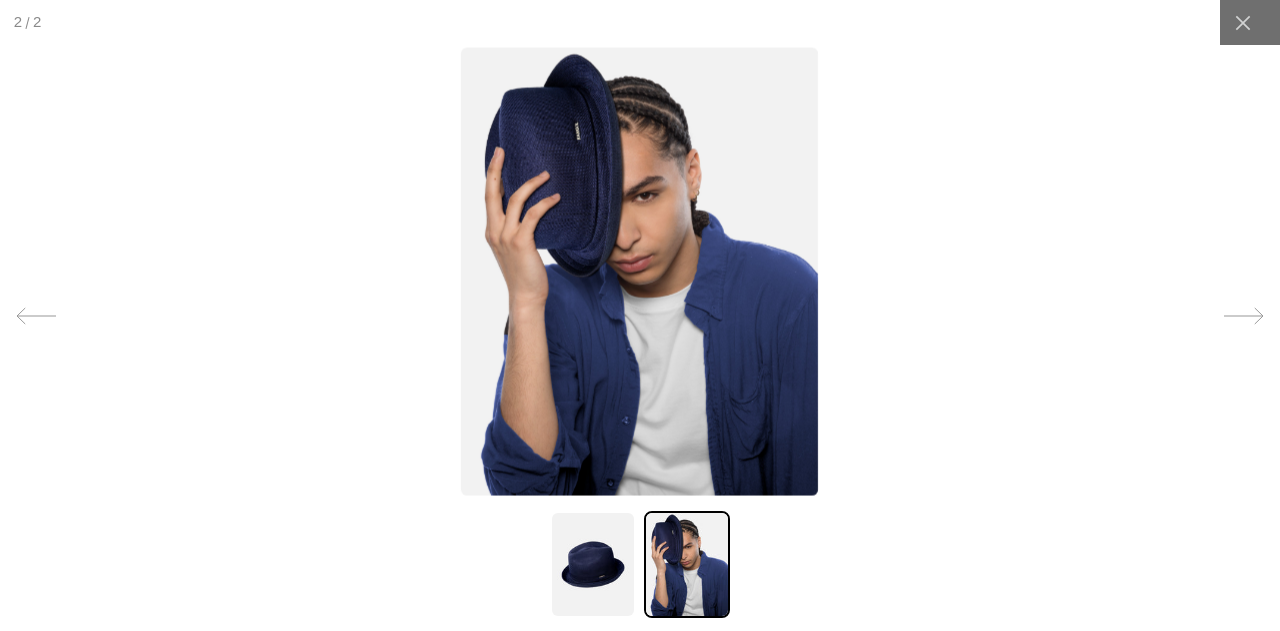 scroll, scrollTop: 0, scrollLeft: 412, axis: horizontal 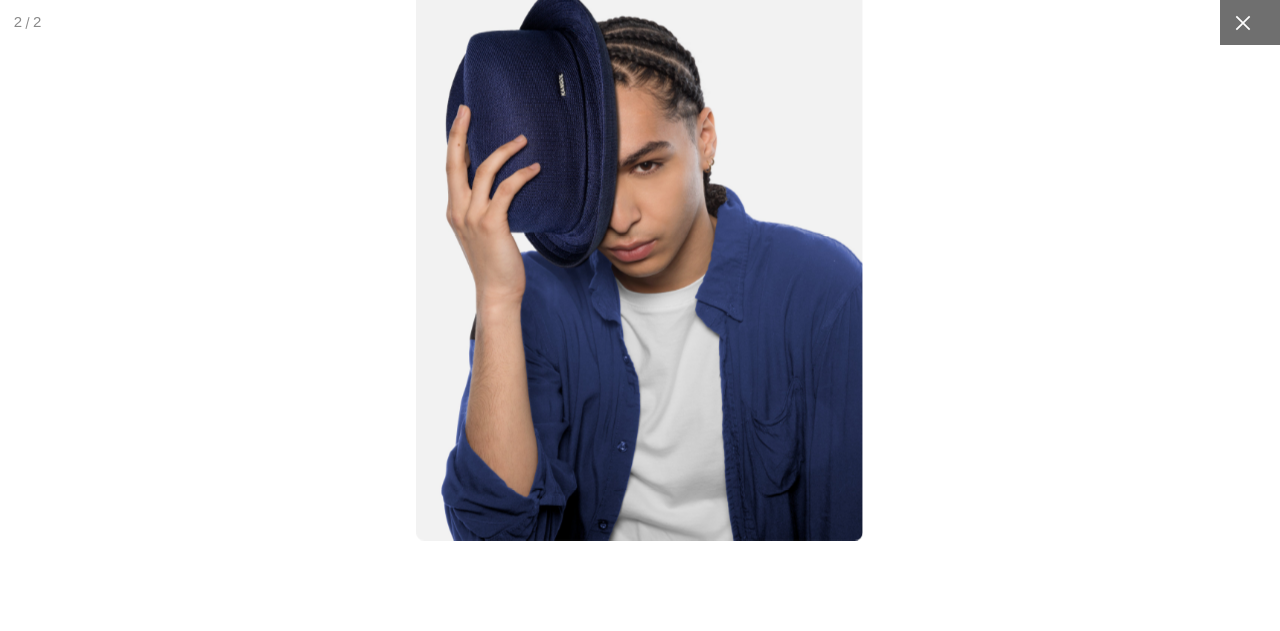 click 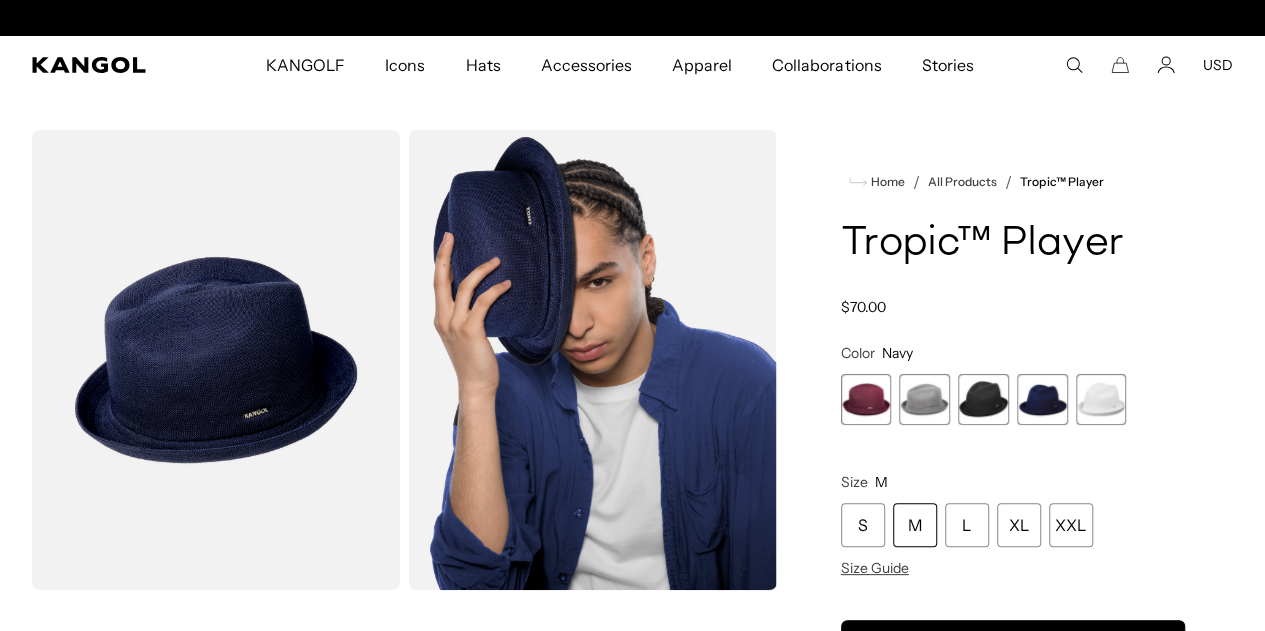 click at bounding box center (216, 360) 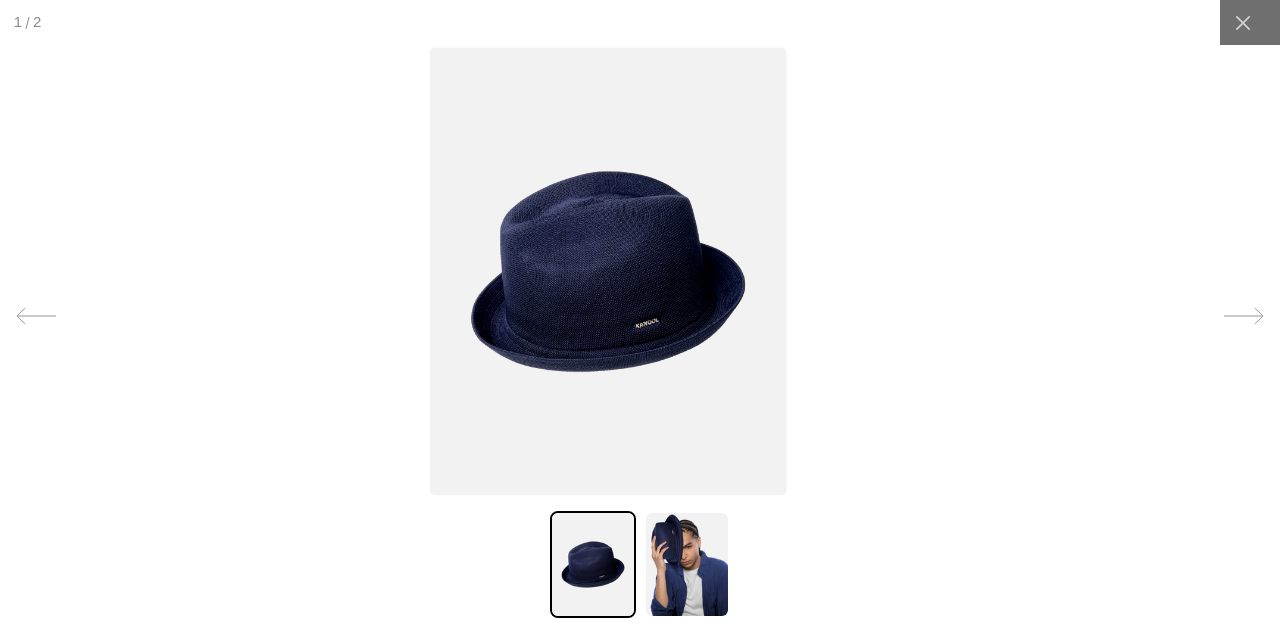 scroll, scrollTop: 0, scrollLeft: 0, axis: both 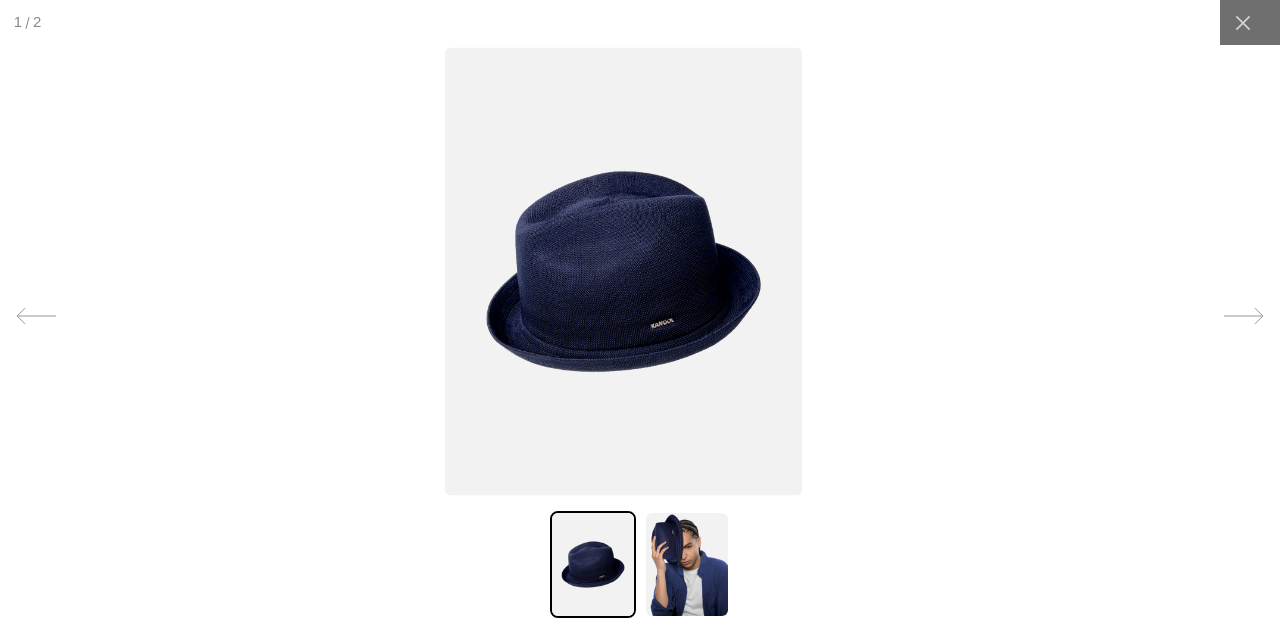 click at bounding box center [623, 271] 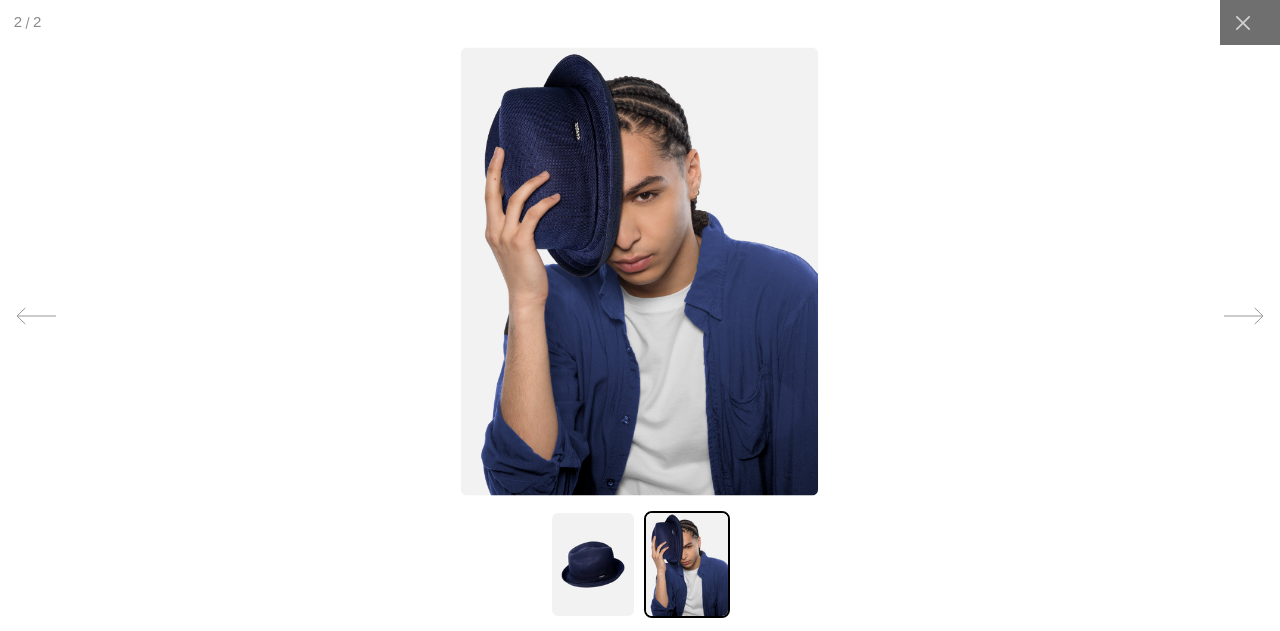 scroll, scrollTop: 0, scrollLeft: 412, axis: horizontal 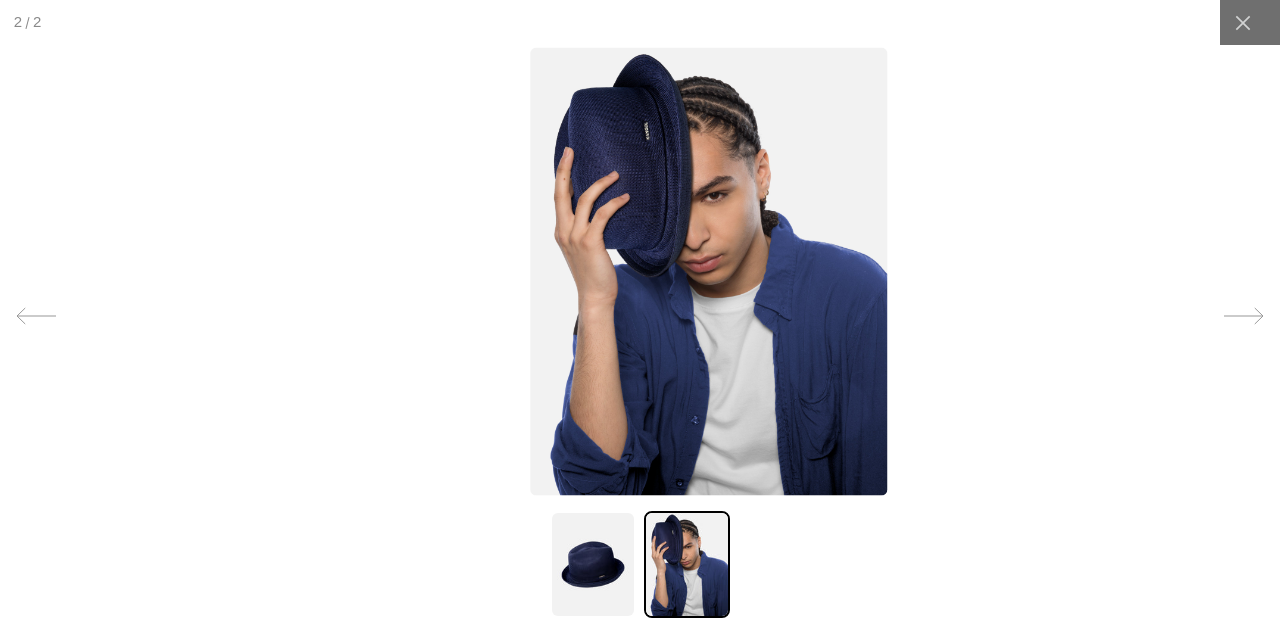 click at bounding box center [709, 271] 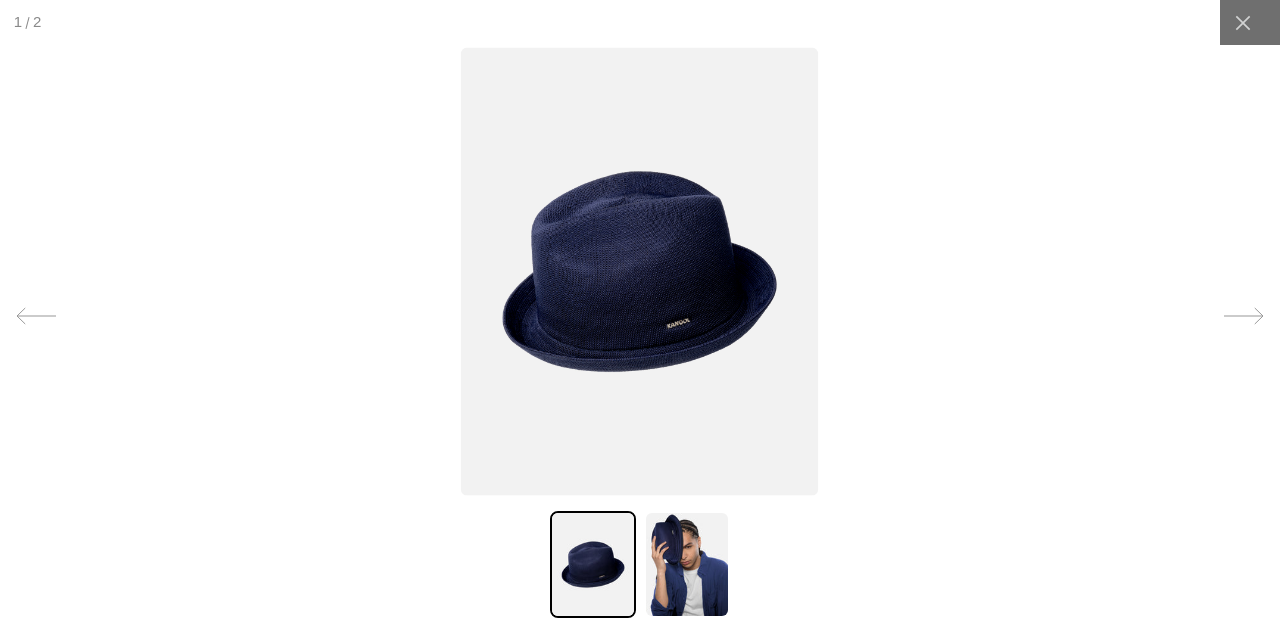 scroll, scrollTop: 0, scrollLeft: 0, axis: both 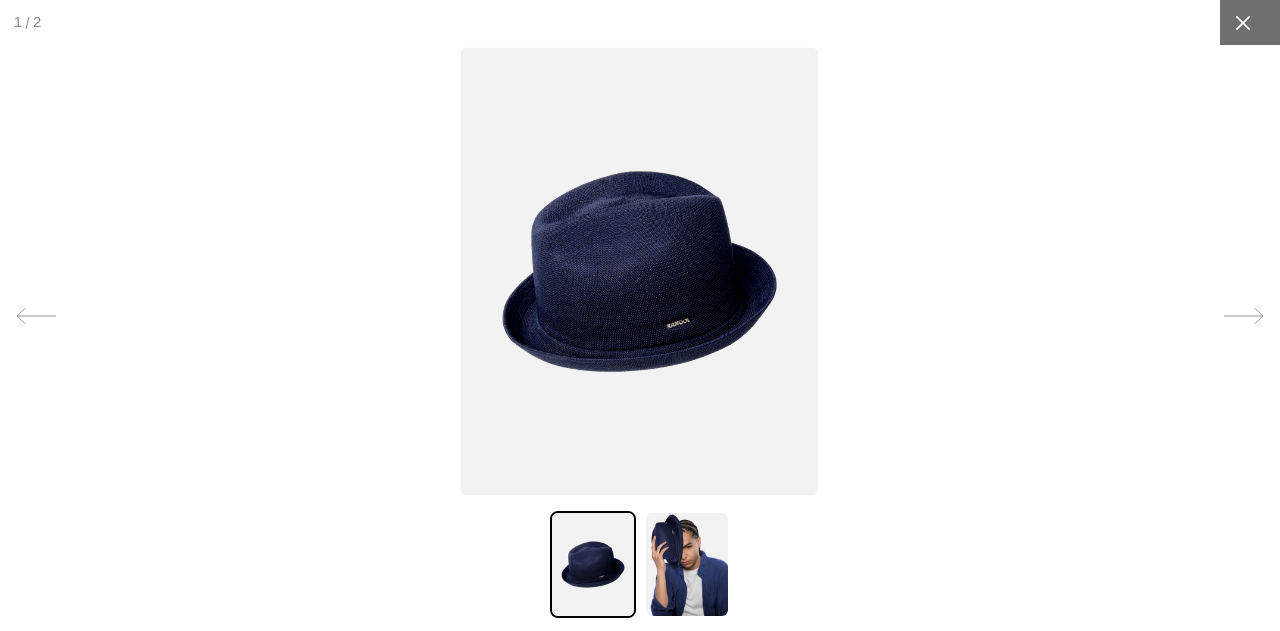 click 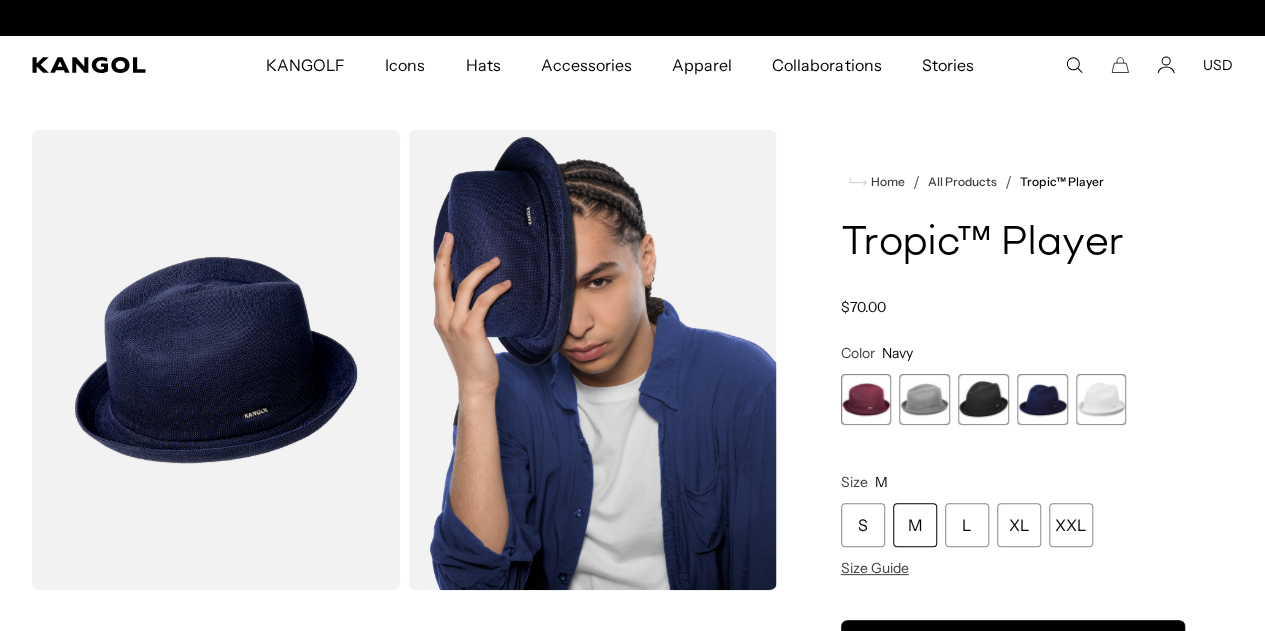 scroll, scrollTop: 0, scrollLeft: 0, axis: both 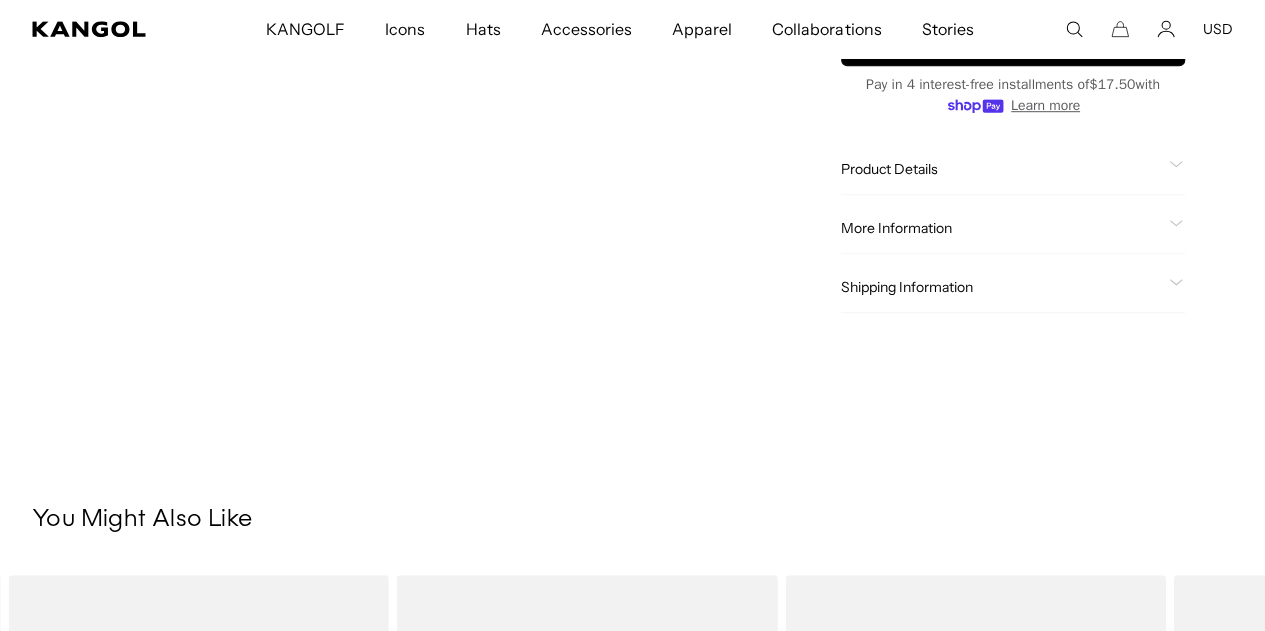 click on "Product Details" 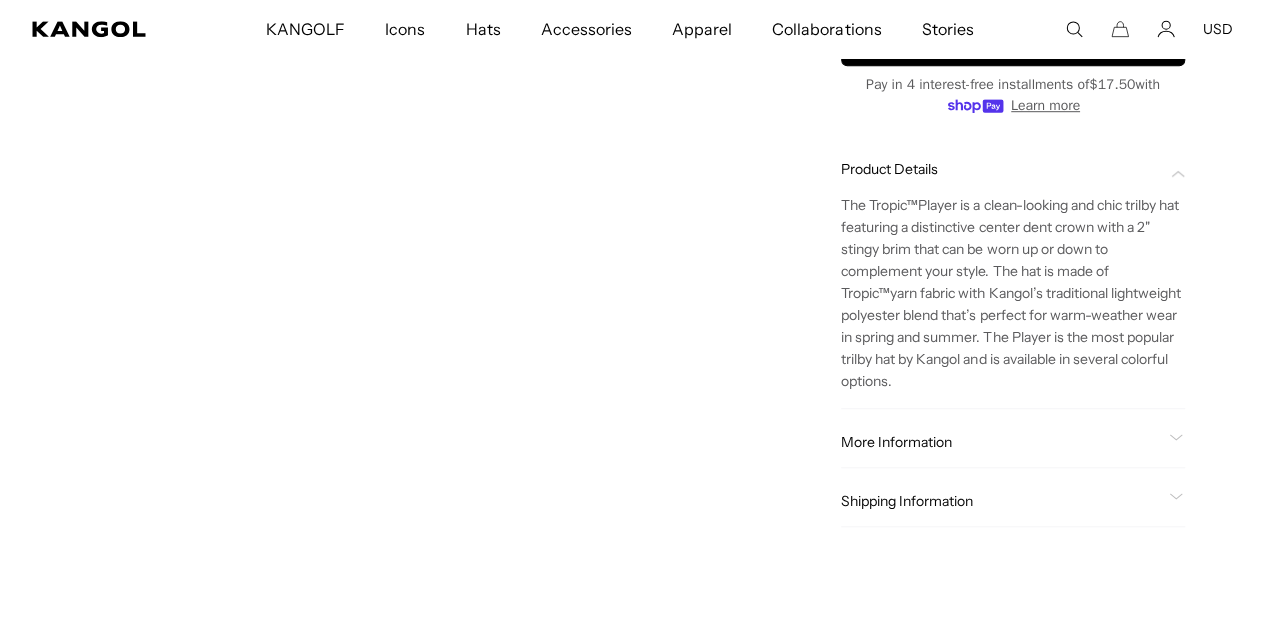 scroll, scrollTop: 0, scrollLeft: 0, axis: both 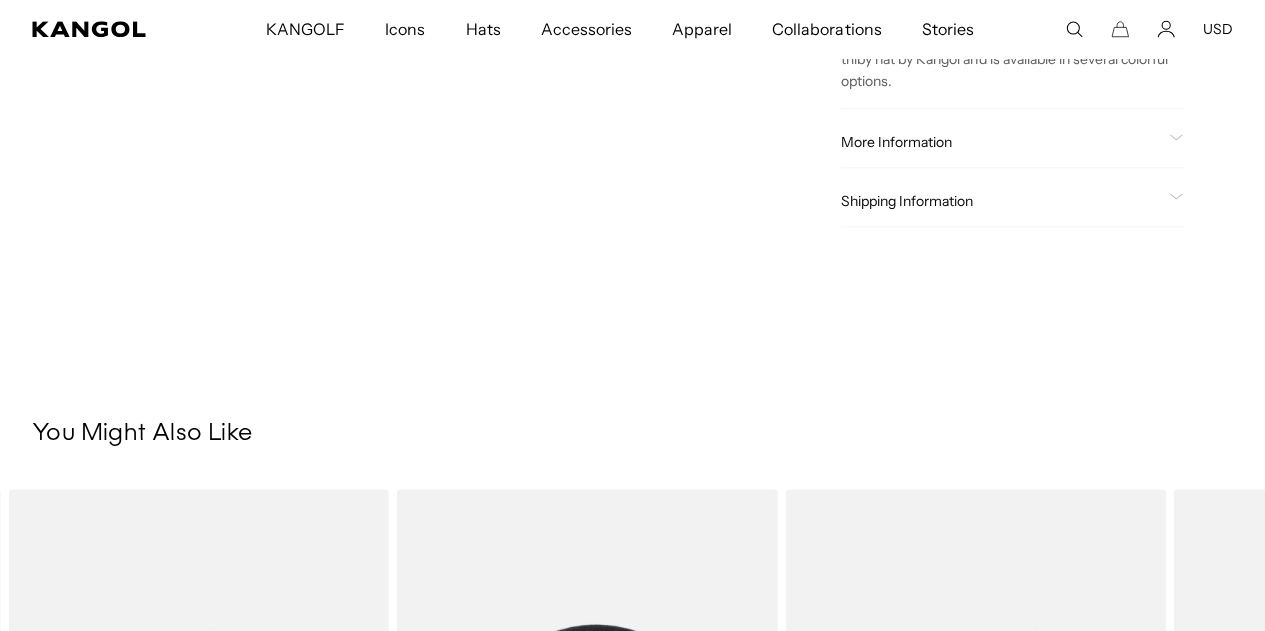 click on "More Information" 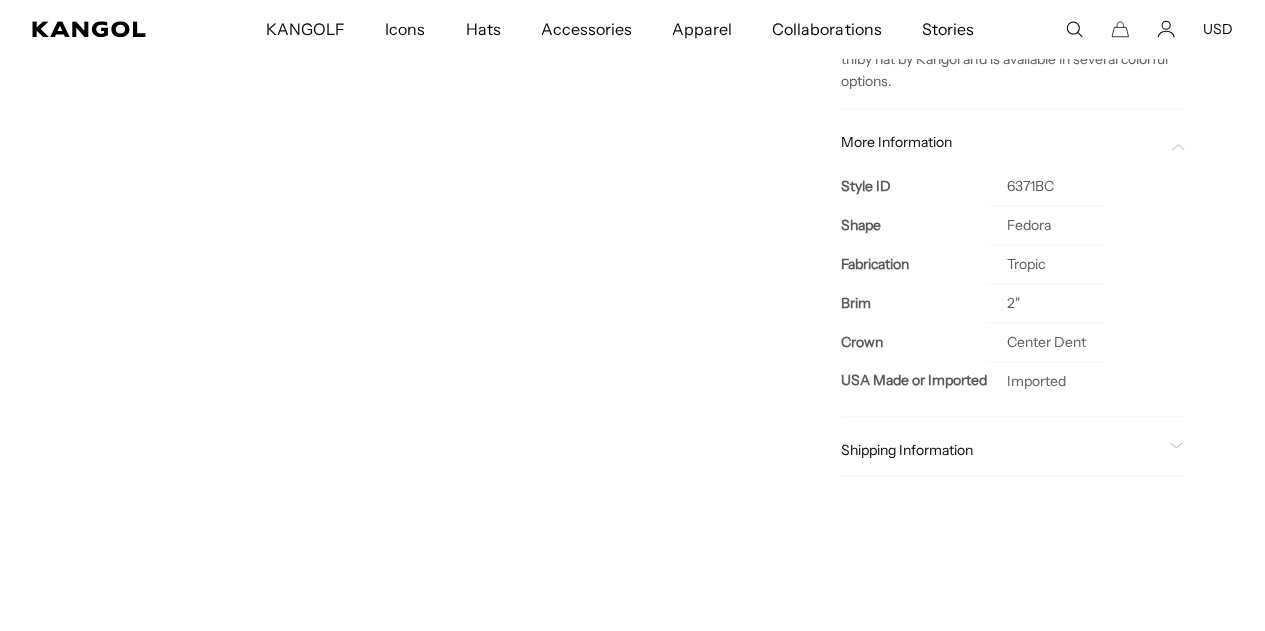 scroll, scrollTop: 0, scrollLeft: 412, axis: horizontal 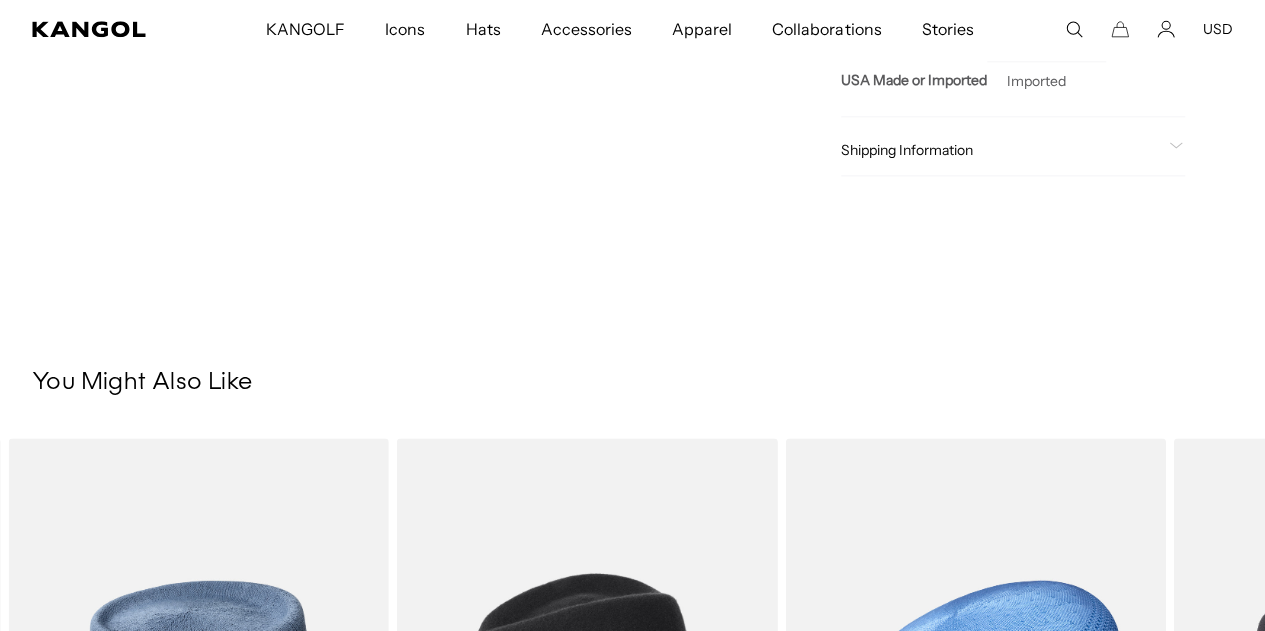 click on "Shipping Information" 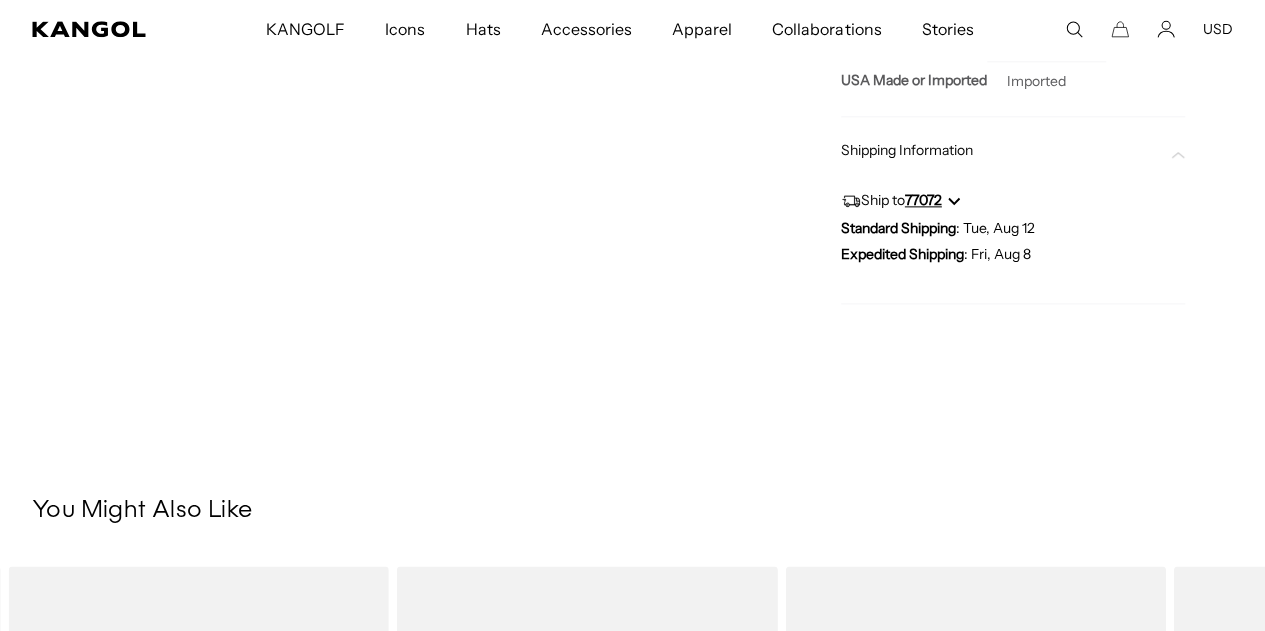 scroll, scrollTop: 0, scrollLeft: 412, axis: horizontal 